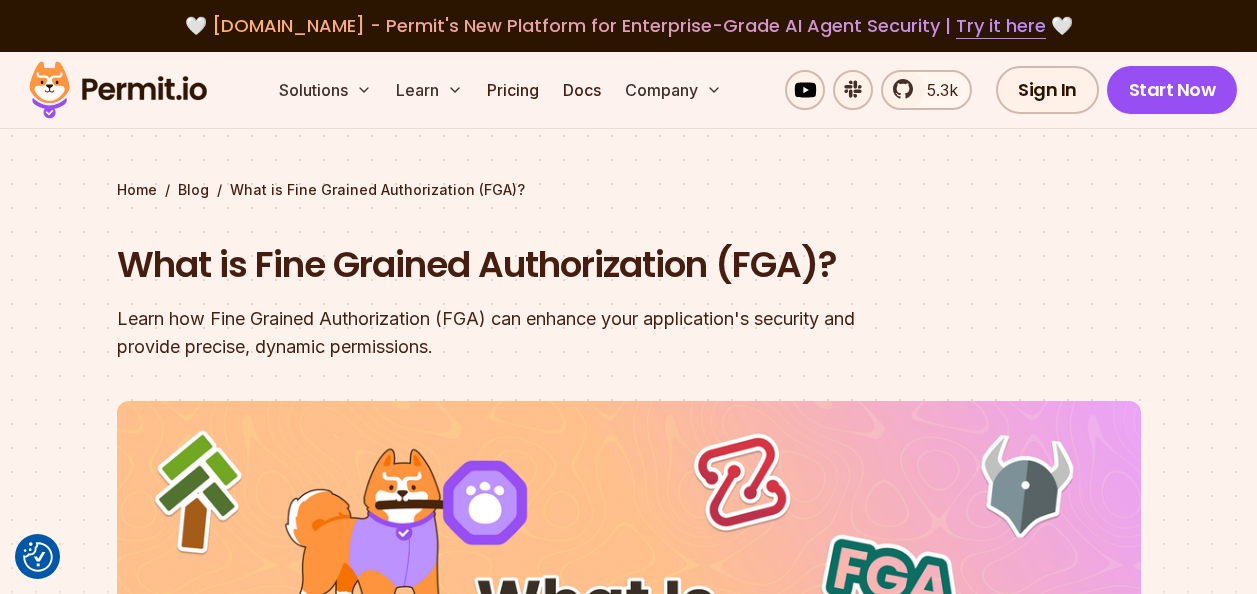 scroll, scrollTop: 1000, scrollLeft: 0, axis: vertical 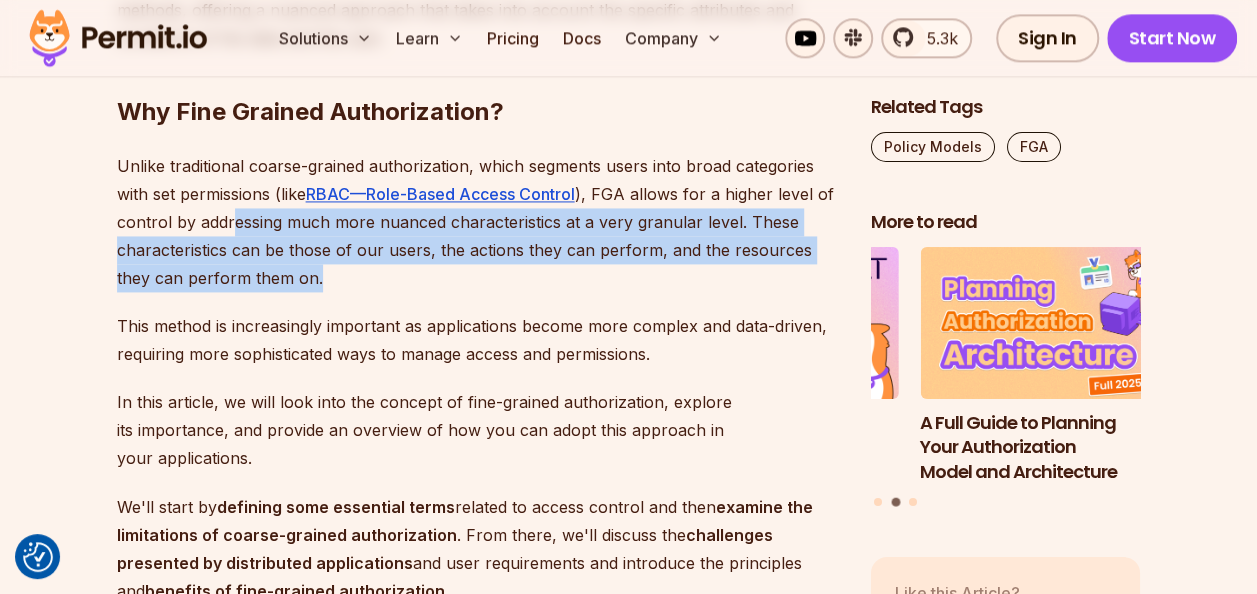 drag, startPoint x: 228, startPoint y: 224, endPoint x: 343, endPoint y: 268, distance: 123.13001 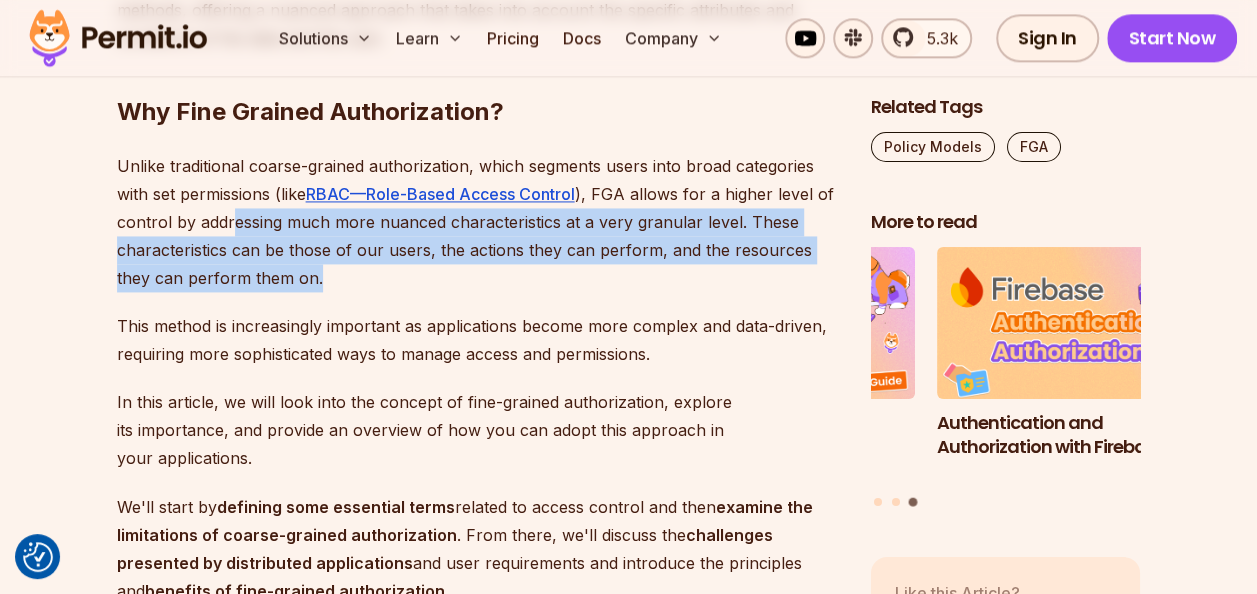 drag, startPoint x: 343, startPoint y: 268, endPoint x: 480, endPoint y: 262, distance: 137.13132 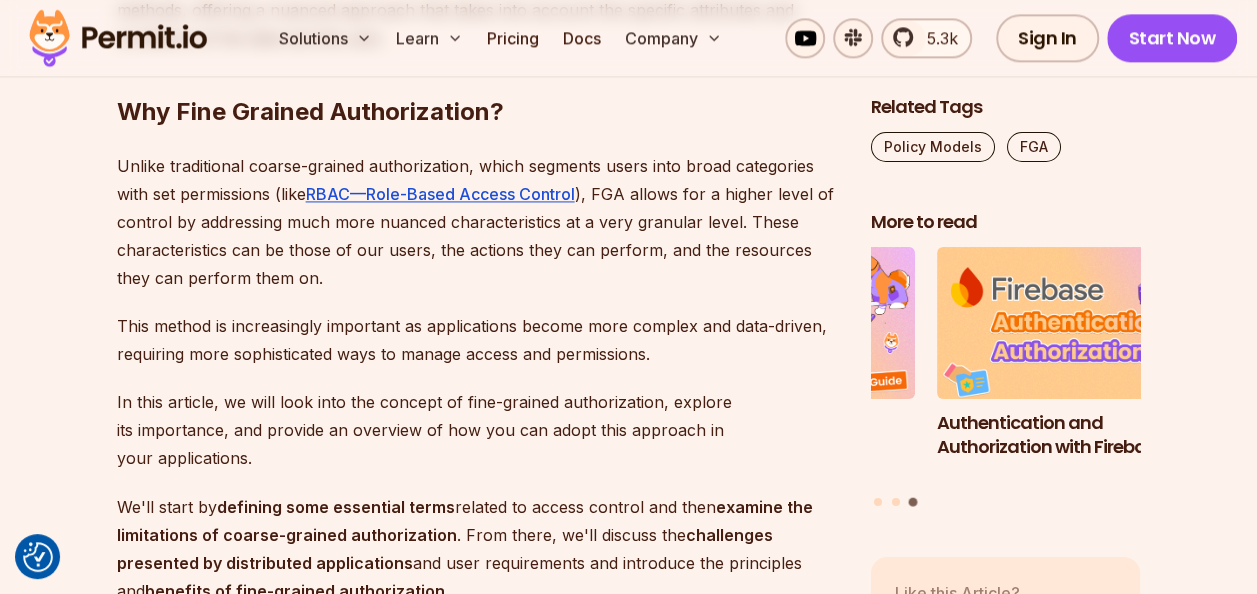 click on "We'll start by  defining some essential terms  related to access control and then  examine the limitations of coarse-grained authorization . From there, we'll discuss the  challenges presented by distributed applications  and user requirements and introduce the principles and  benefits of fine-grained authorization ." at bounding box center [478, 548] 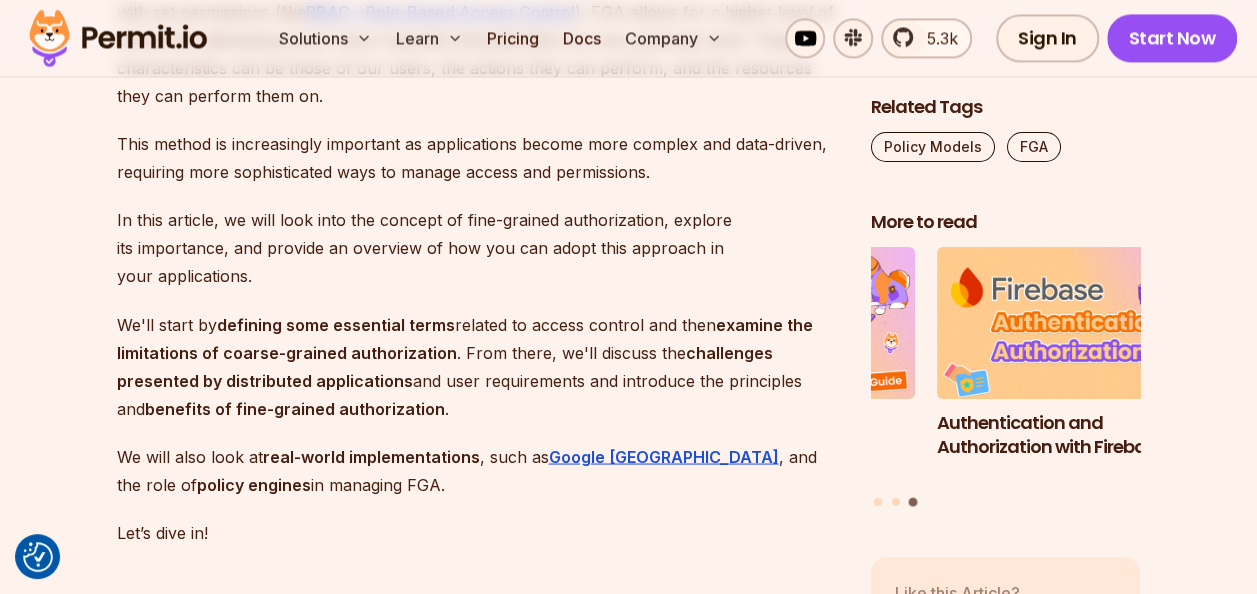 scroll, scrollTop: 1600, scrollLeft: 0, axis: vertical 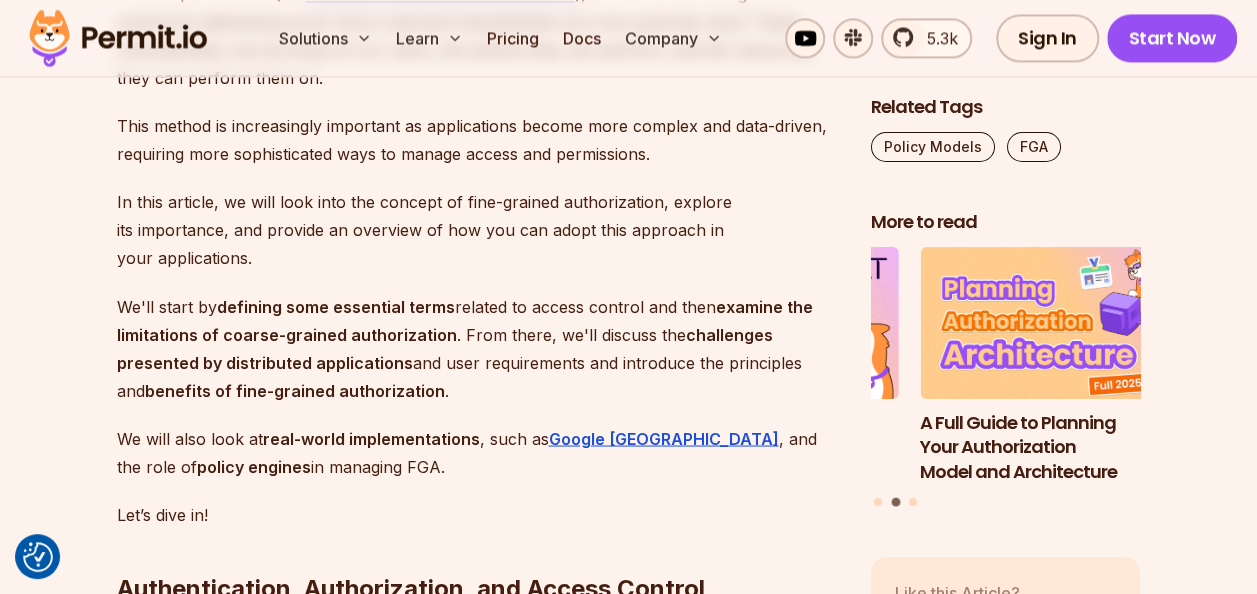 drag, startPoint x: 130, startPoint y: 308, endPoint x: 400, endPoint y: 442, distance: 301.42328 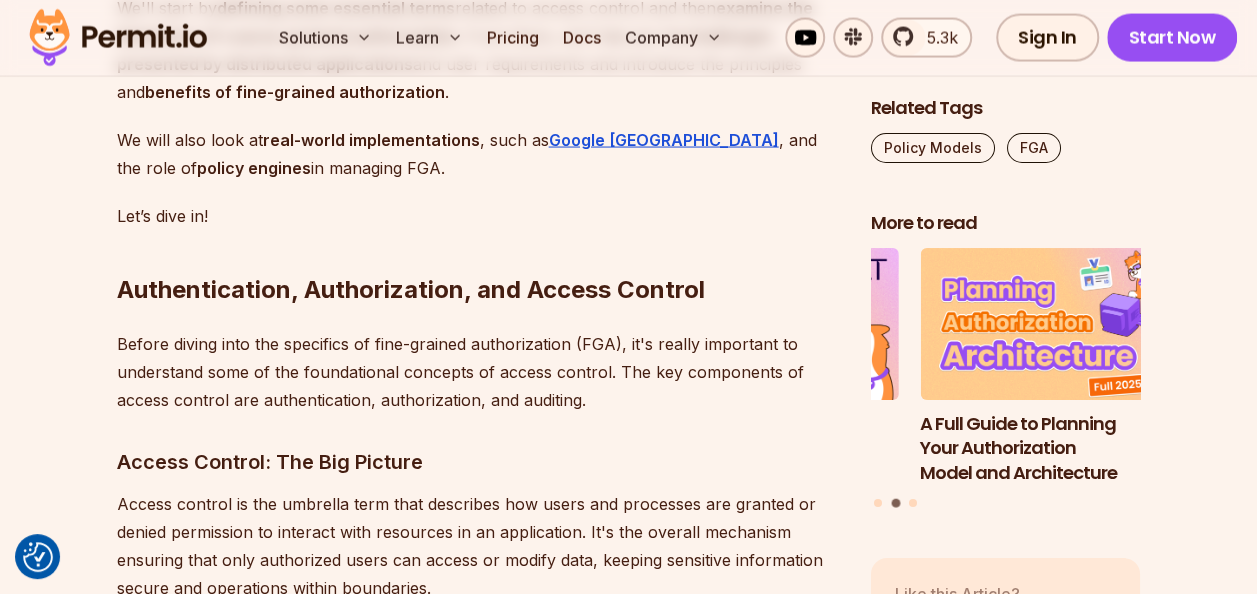 scroll, scrollTop: 2000, scrollLeft: 0, axis: vertical 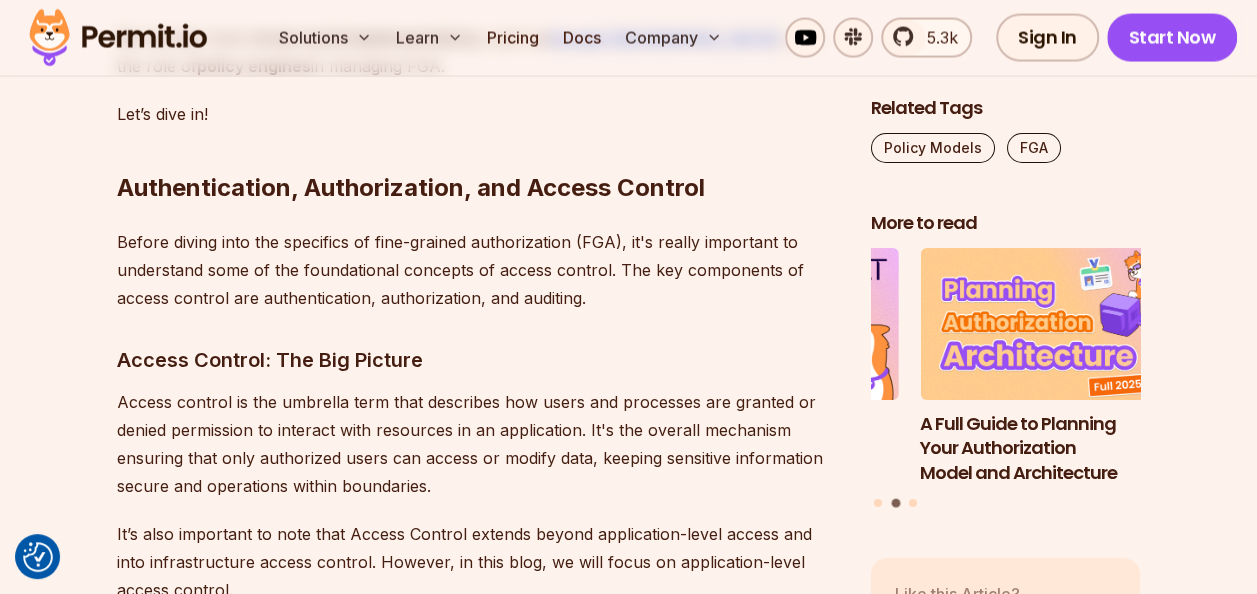 click on "Before diving into the specifics of fine-grained authorization (FGA), it's really important to understand some of the foundational concepts of access control. The key components of access control are authentication, authorization, and auditing." at bounding box center (478, 270) 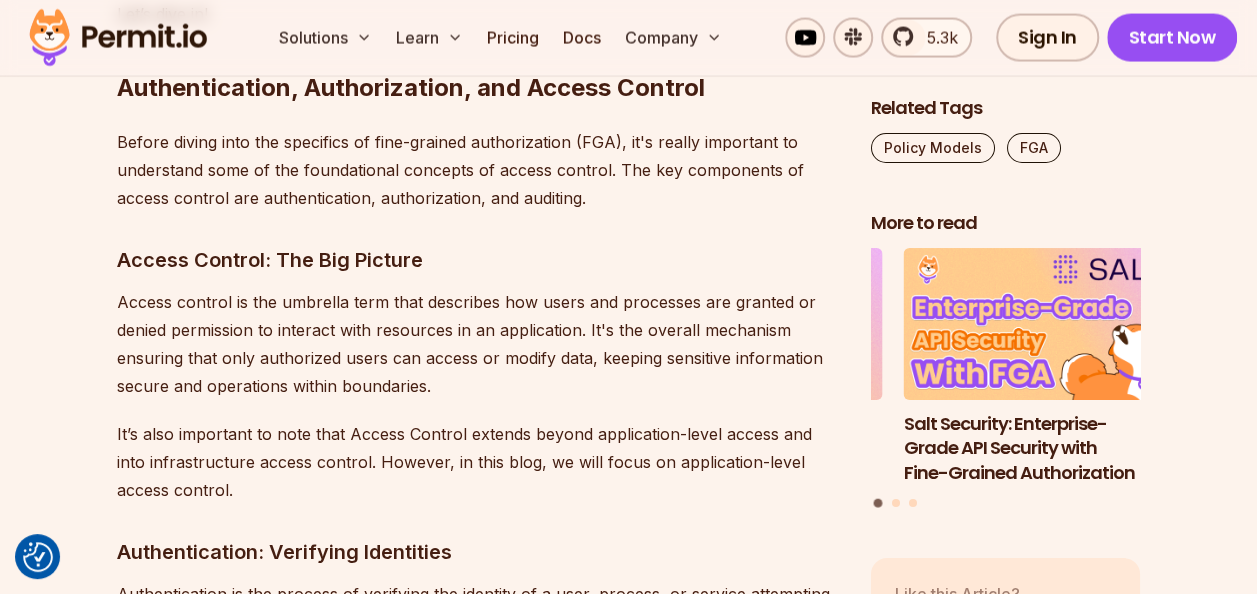 scroll, scrollTop: 2200, scrollLeft: 0, axis: vertical 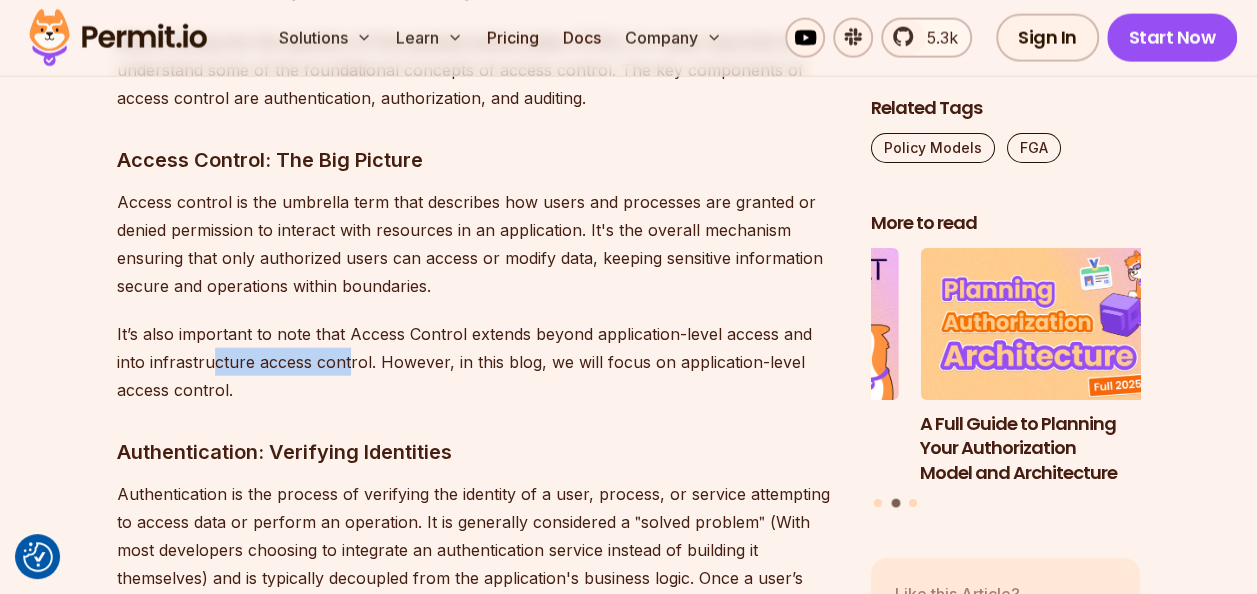 drag, startPoint x: 208, startPoint y: 334, endPoint x: 346, endPoint y: 332, distance: 138.0145 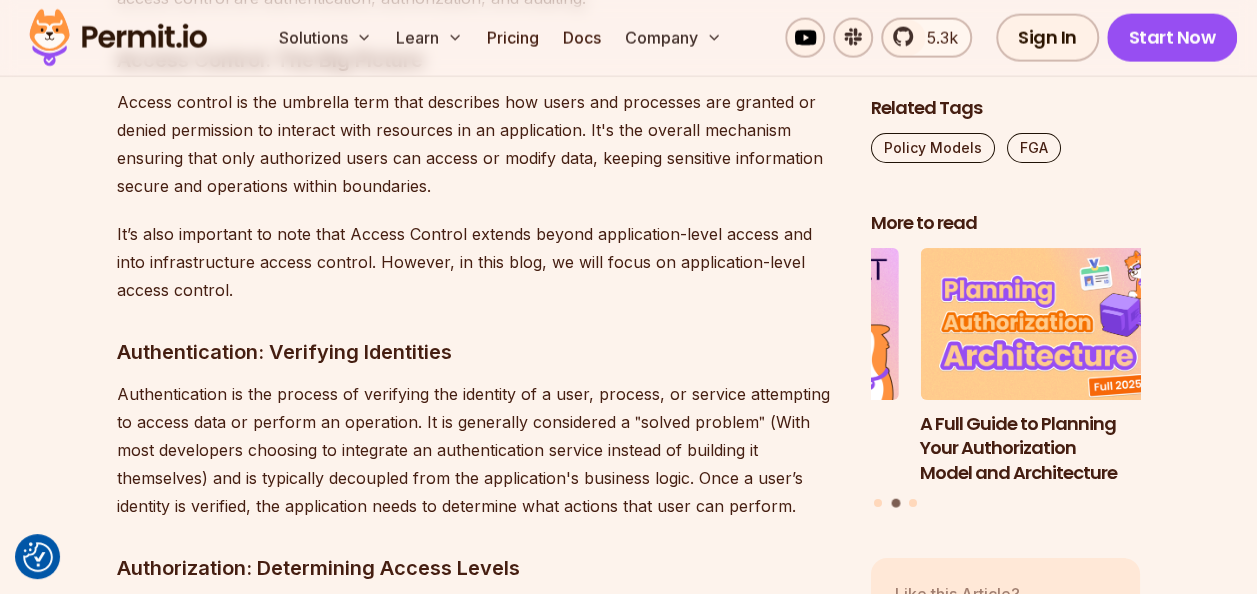 scroll, scrollTop: 2400, scrollLeft: 0, axis: vertical 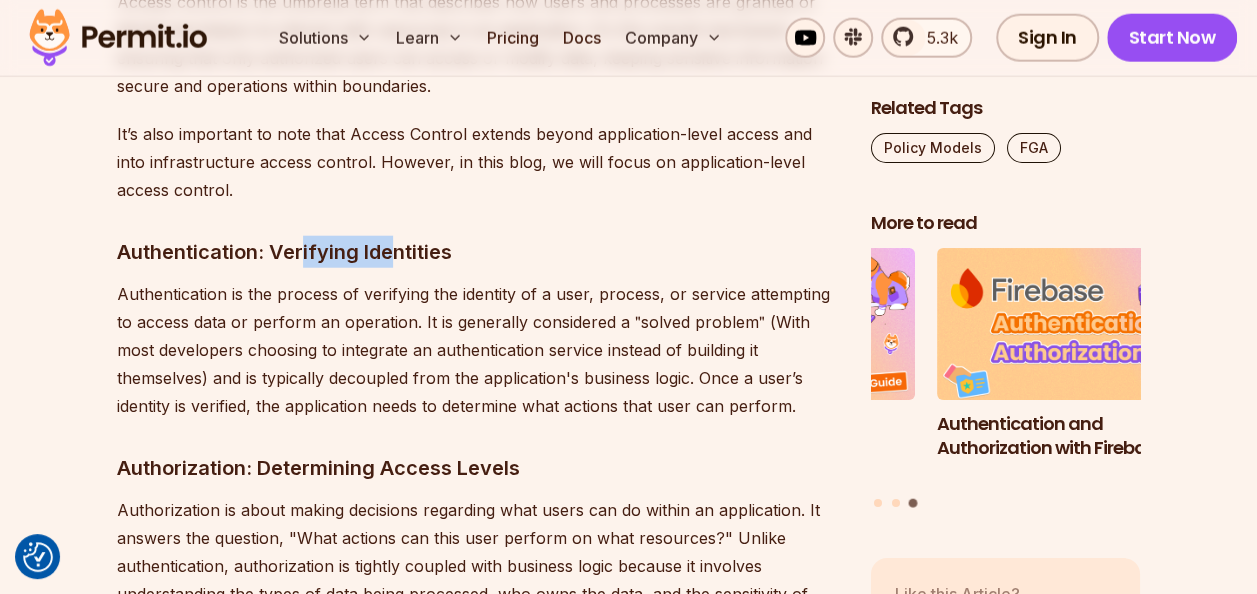 drag, startPoint x: 300, startPoint y: 234, endPoint x: 393, endPoint y: 224, distance: 93.53609 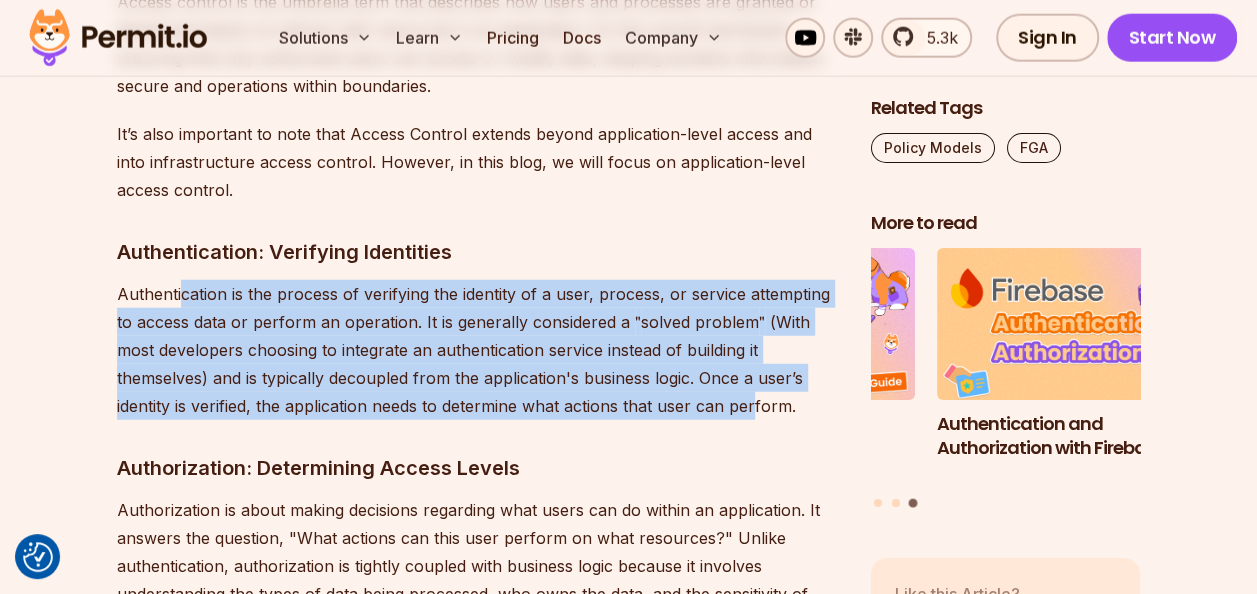 drag, startPoint x: 180, startPoint y: 270, endPoint x: 758, endPoint y: 376, distance: 587.63934 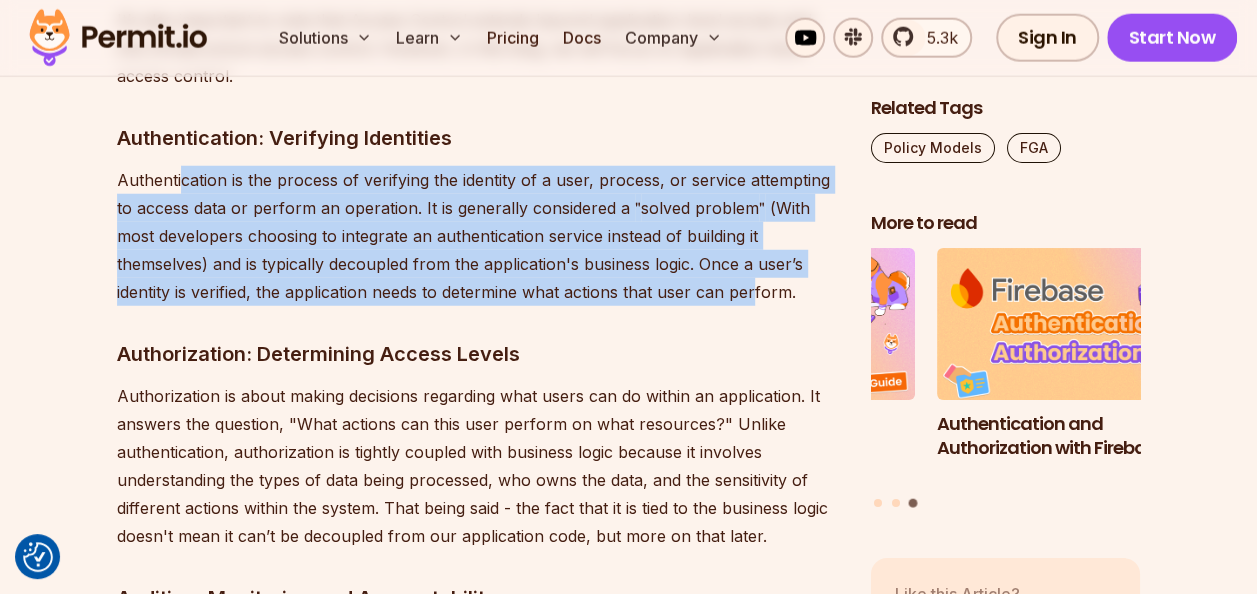 scroll, scrollTop: 2600, scrollLeft: 0, axis: vertical 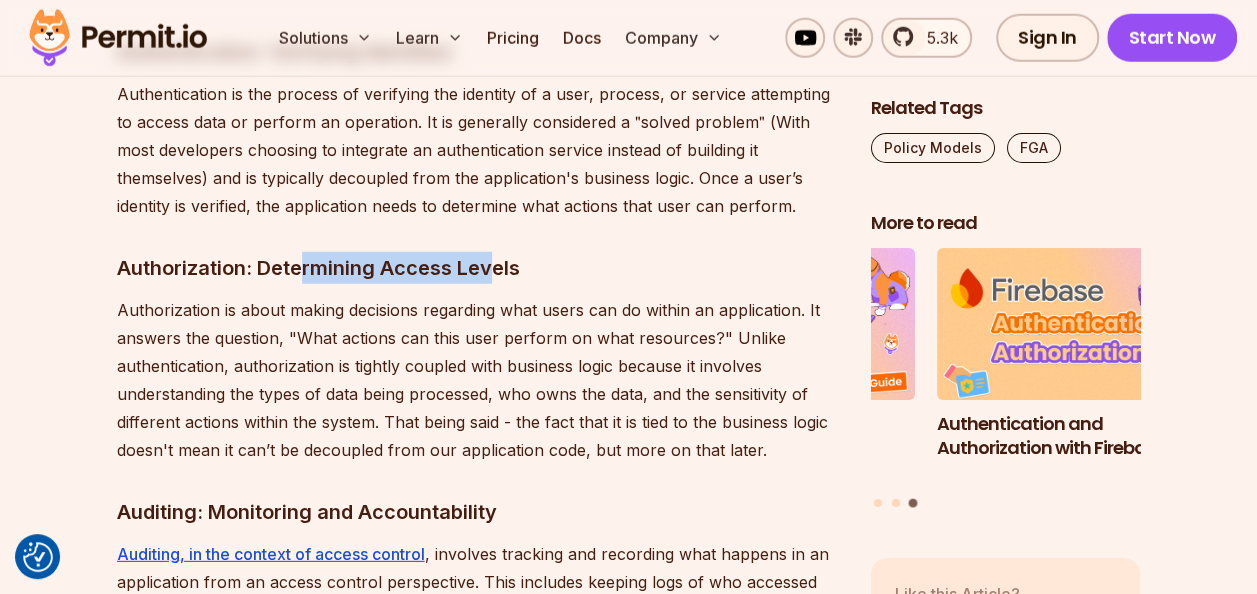 drag, startPoint x: 302, startPoint y: 244, endPoint x: 497, endPoint y: 236, distance: 195.16403 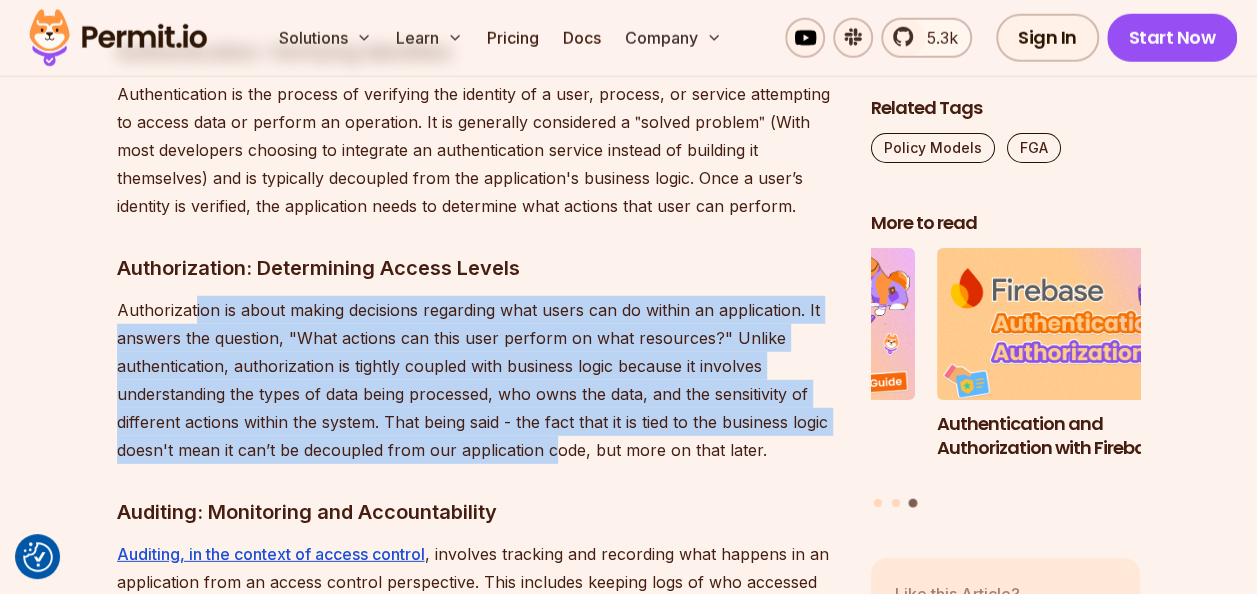 drag, startPoint x: 195, startPoint y: 286, endPoint x: 552, endPoint y: 428, distance: 384.20438 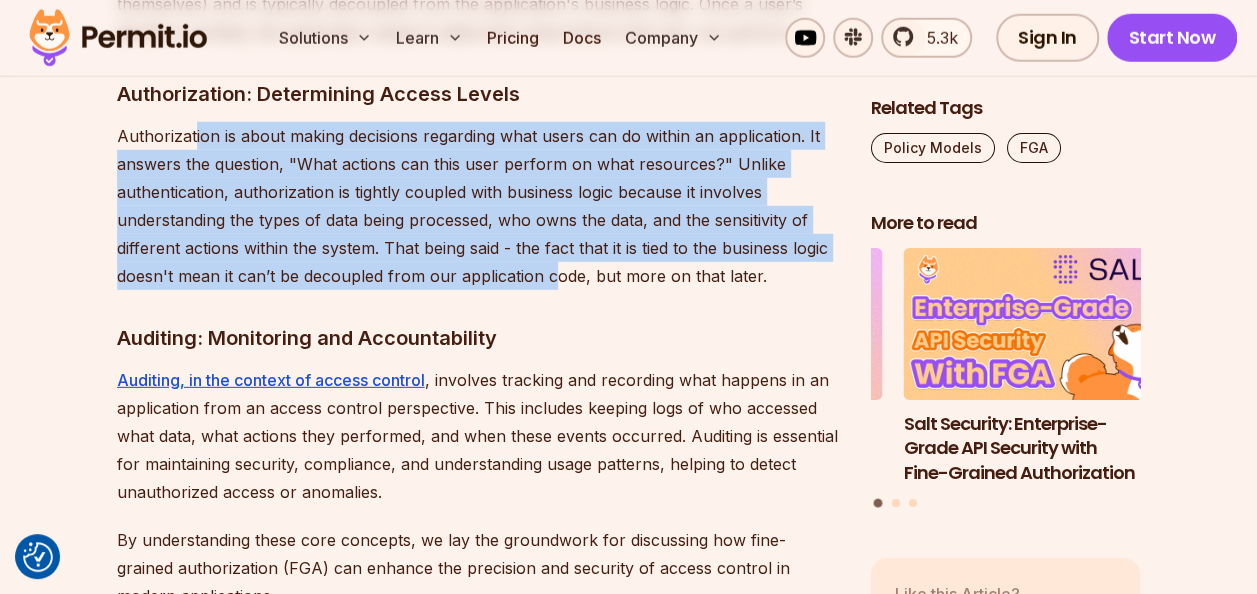scroll, scrollTop: 2800, scrollLeft: 0, axis: vertical 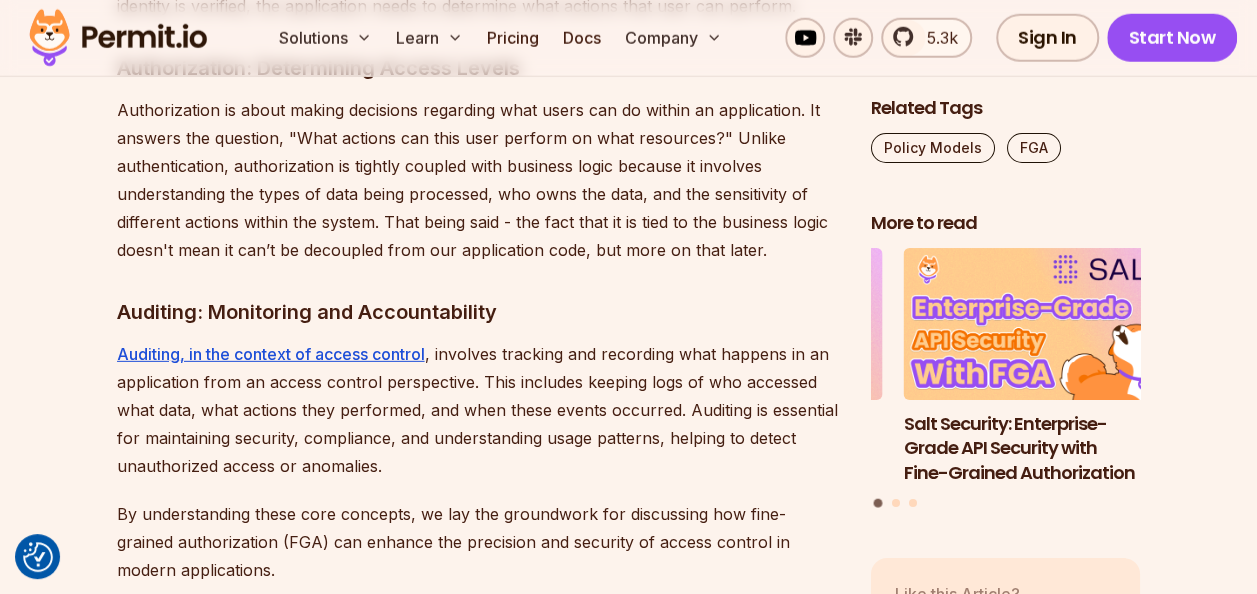 click on "Auditing: Monitoring and Accountability" at bounding box center (478, 312) 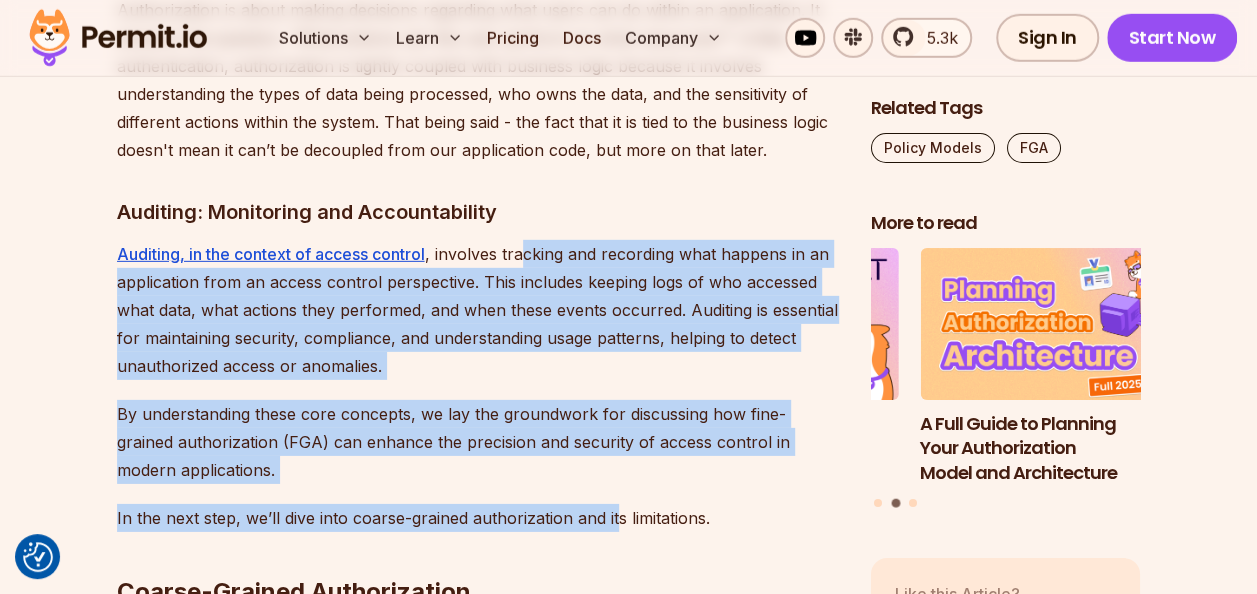 drag, startPoint x: 524, startPoint y: 227, endPoint x: 614, endPoint y: 482, distance: 270.41635 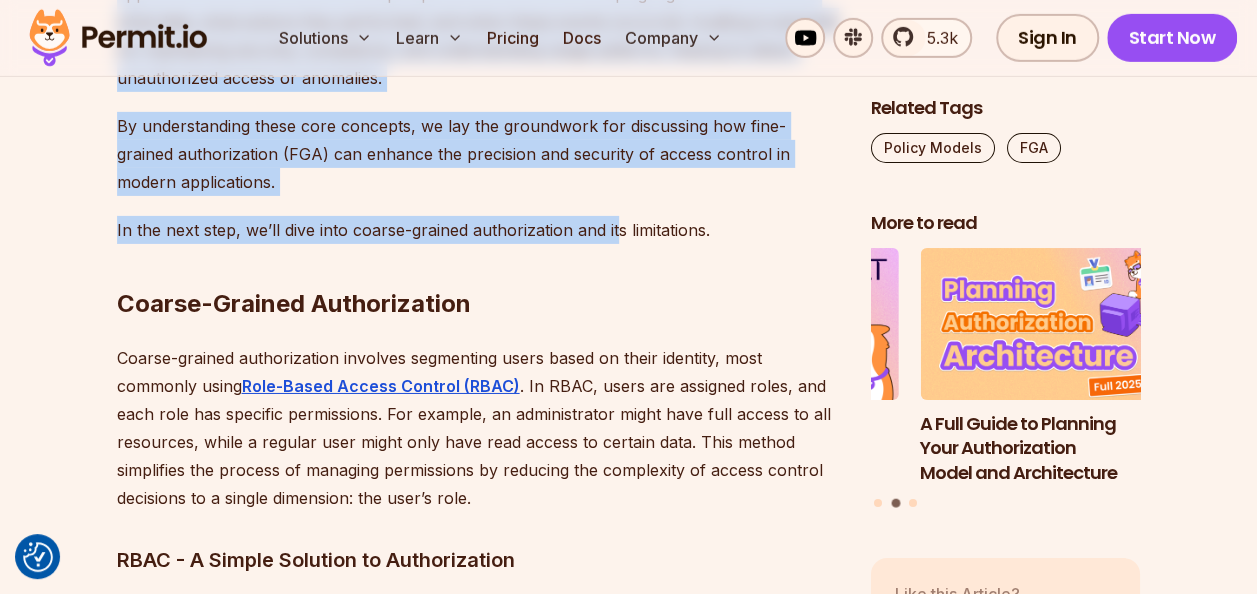 scroll, scrollTop: 3300, scrollLeft: 0, axis: vertical 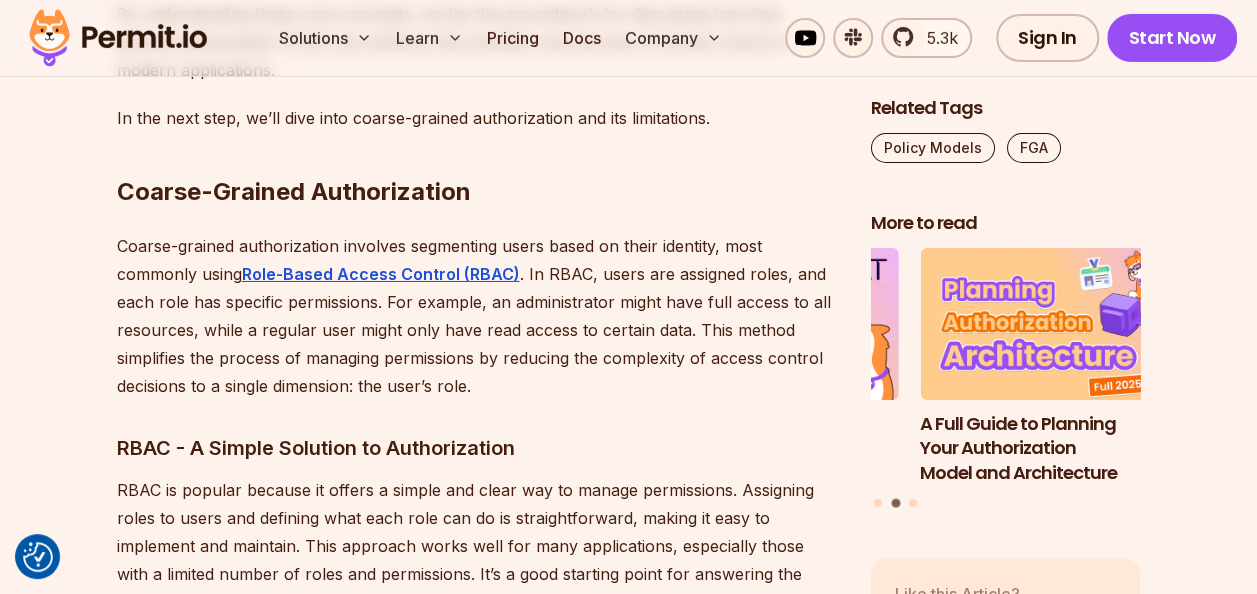 click on "Coarse-Grained Authorization" at bounding box center (478, 152) 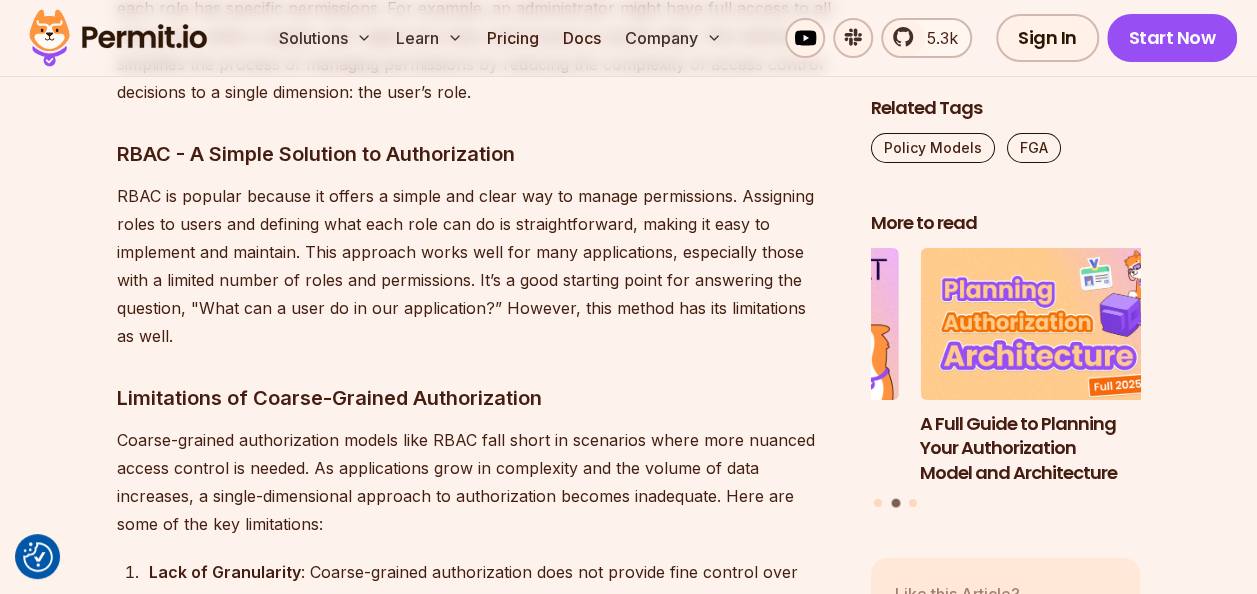 scroll, scrollTop: 3500, scrollLeft: 0, axis: vertical 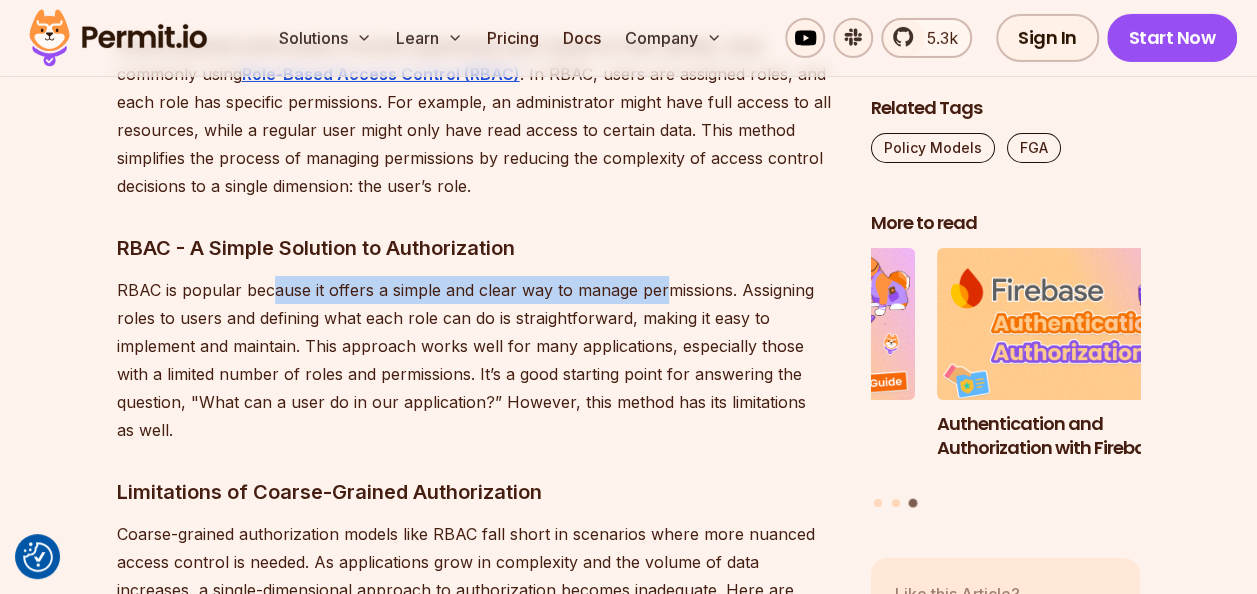 drag, startPoint x: 271, startPoint y: 266, endPoint x: 662, endPoint y: 263, distance: 391.0115 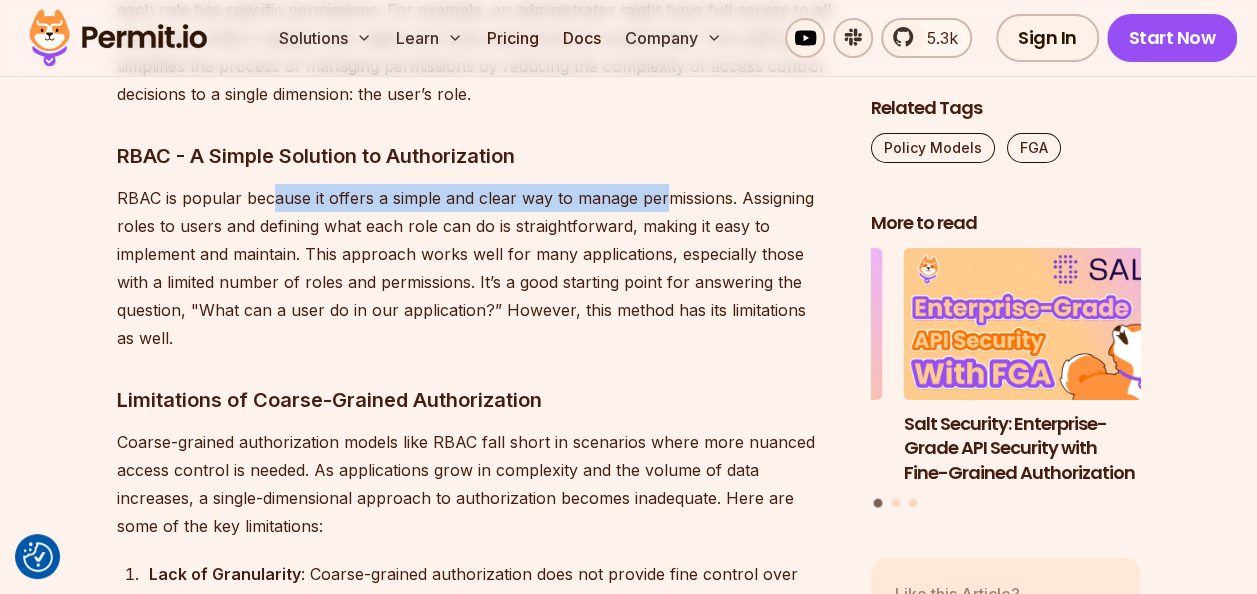 scroll, scrollTop: 3800, scrollLeft: 0, axis: vertical 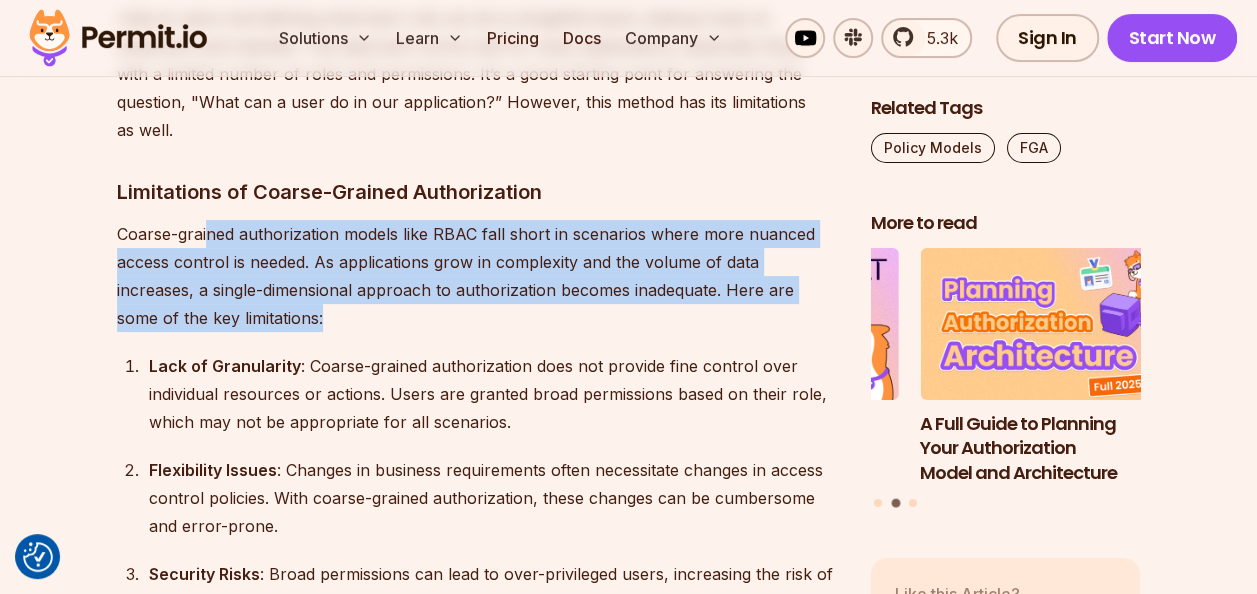 drag, startPoint x: 210, startPoint y: 176, endPoint x: 530, endPoint y: 275, distance: 334.96417 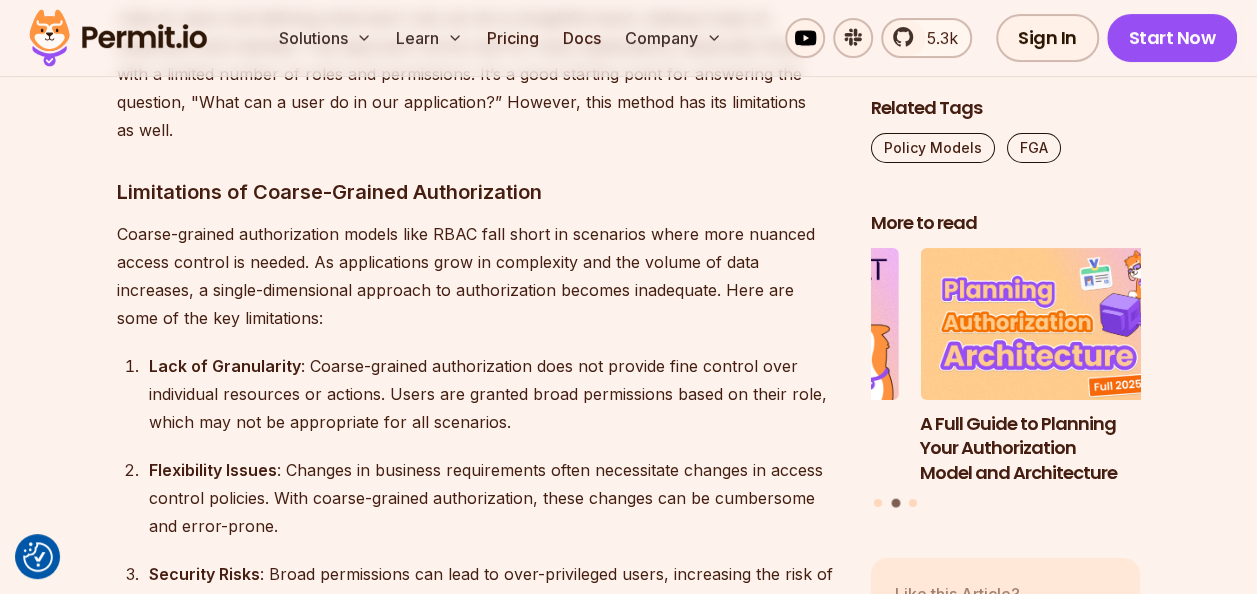 drag, startPoint x: 530, startPoint y: 275, endPoint x: 360, endPoint y: 316, distance: 174.87424 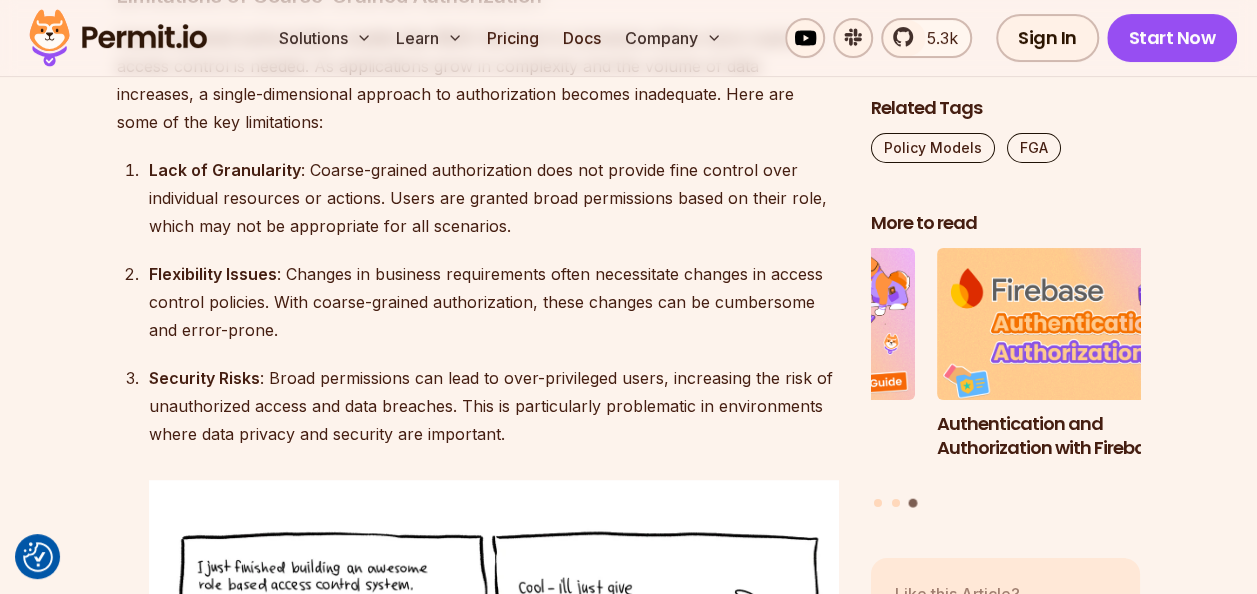 scroll, scrollTop: 4000, scrollLeft: 0, axis: vertical 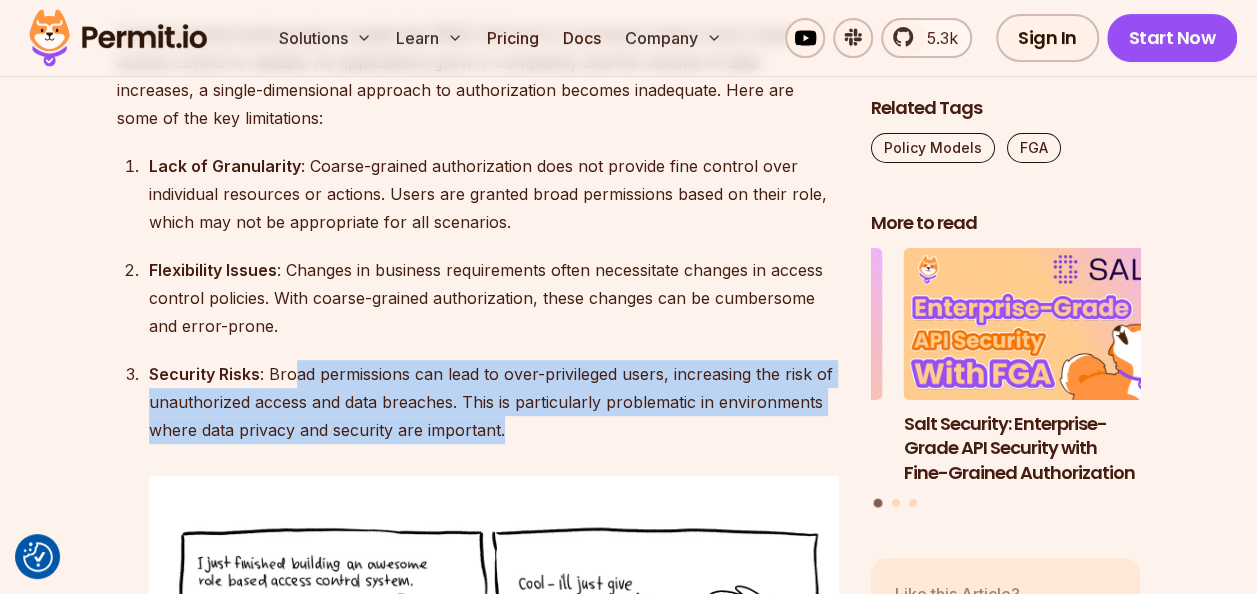 drag, startPoint x: 291, startPoint y: 316, endPoint x: 658, endPoint y: 368, distance: 370.66562 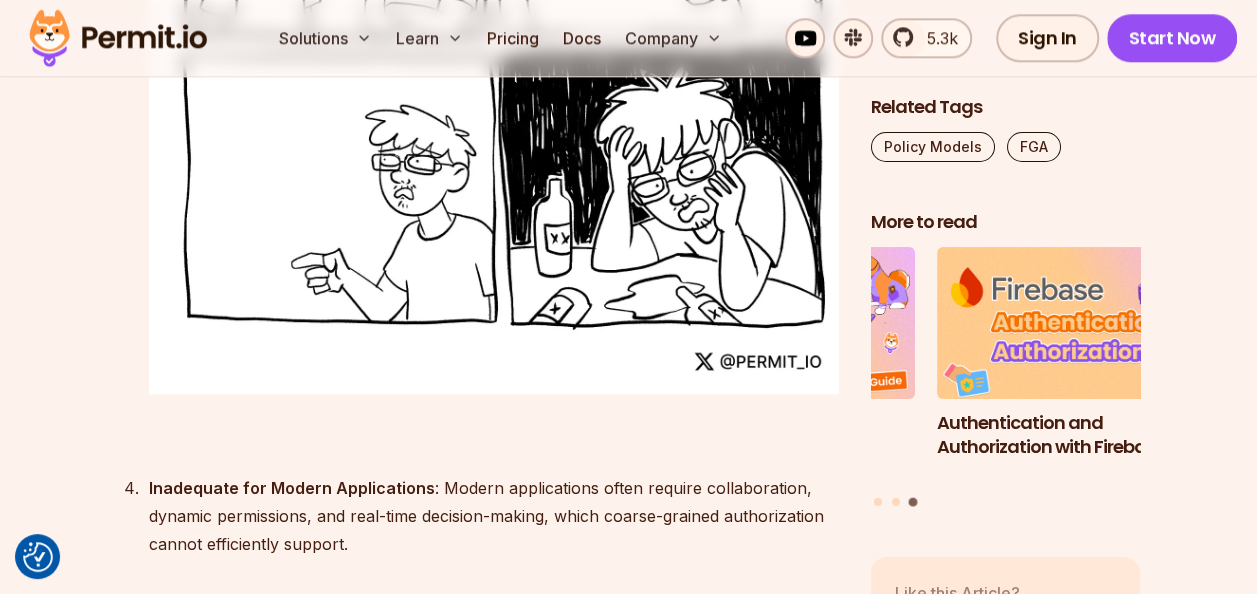 scroll, scrollTop: 4800, scrollLeft: 0, axis: vertical 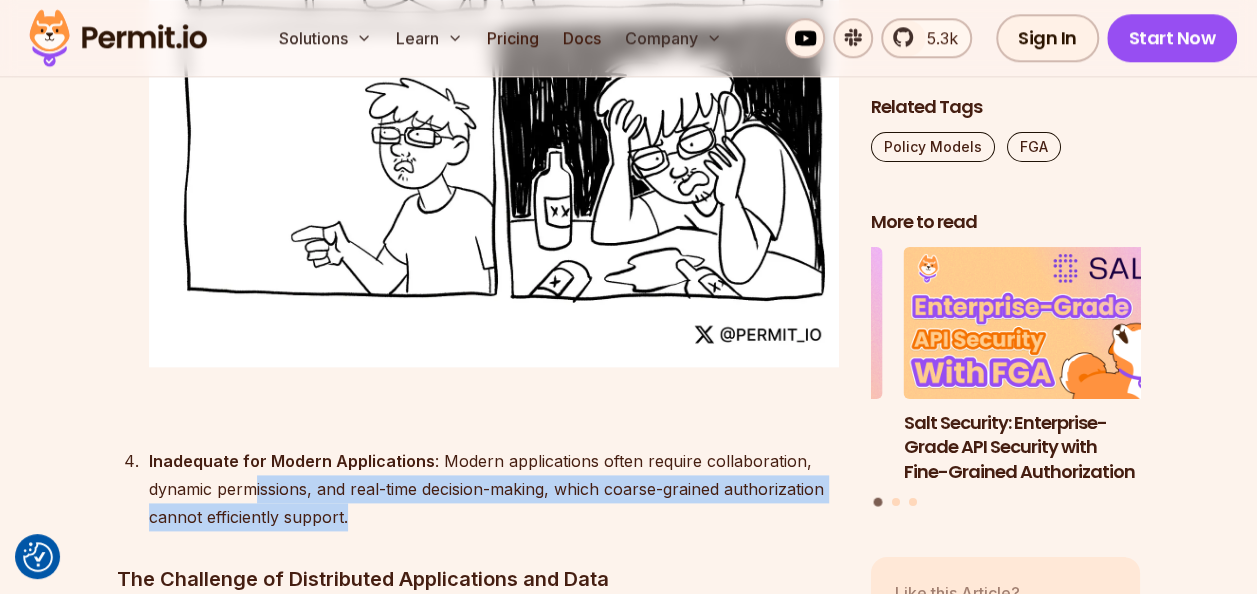drag, startPoint x: 255, startPoint y: 428, endPoint x: 538, endPoint y: 450, distance: 283.85382 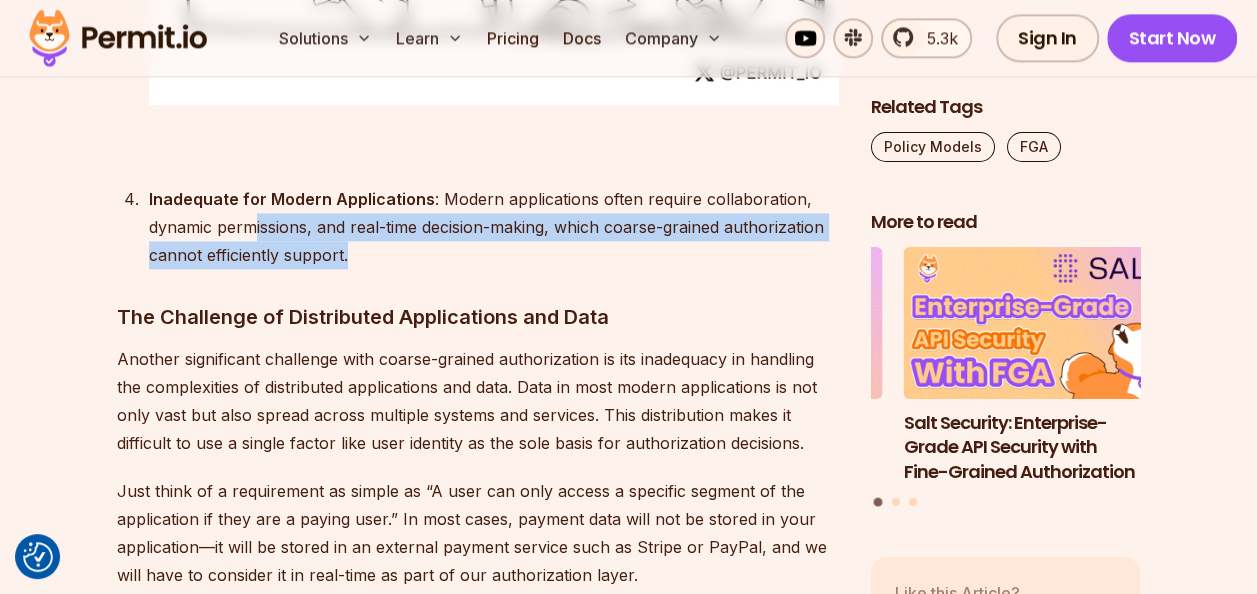 scroll, scrollTop: 5100, scrollLeft: 0, axis: vertical 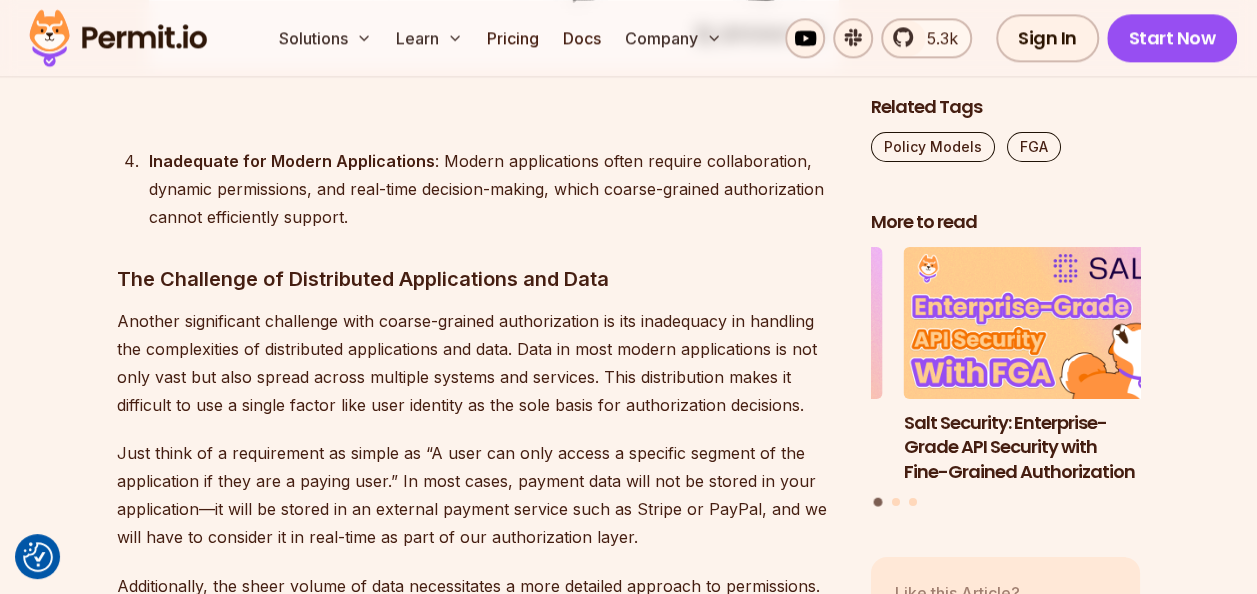 click on "The Challenge of Distributed Applications and Data" at bounding box center [478, 279] 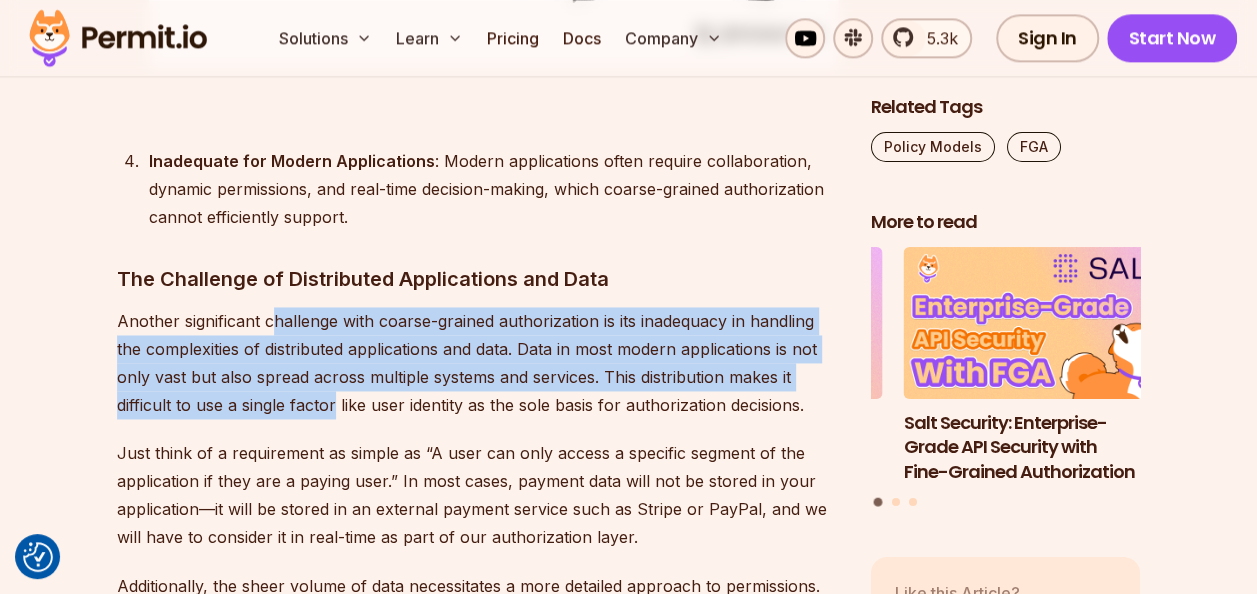 drag, startPoint x: 277, startPoint y: 268, endPoint x: 336, endPoint y: 342, distance: 94.641426 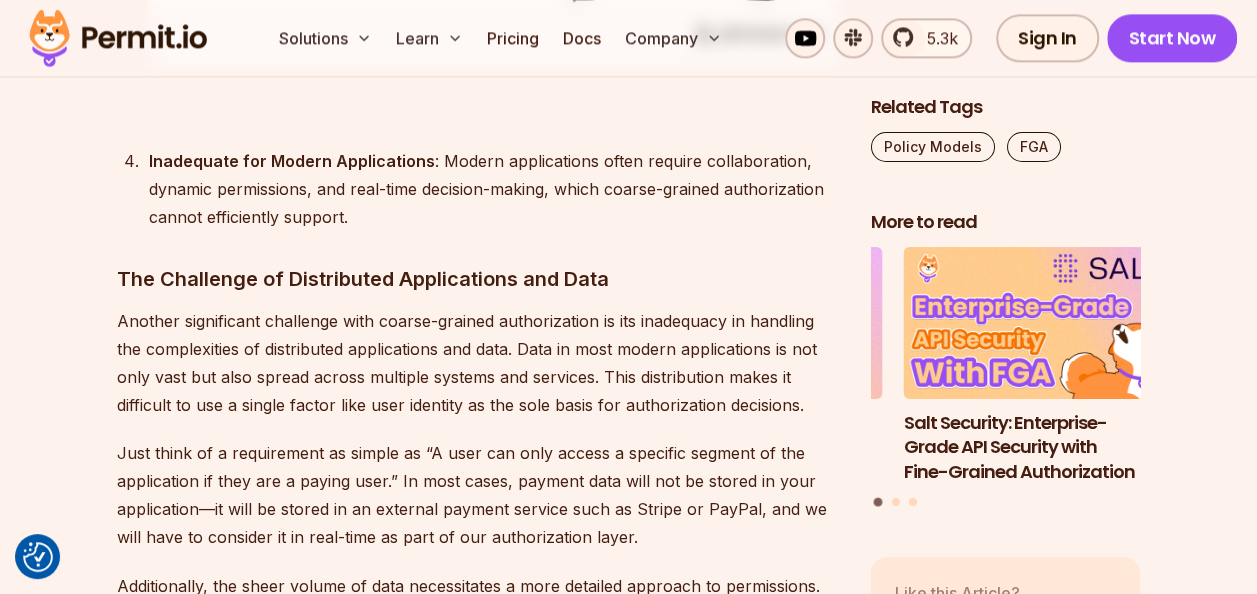 drag, startPoint x: 336, startPoint y: 342, endPoint x: 210, endPoint y: 380, distance: 131.60547 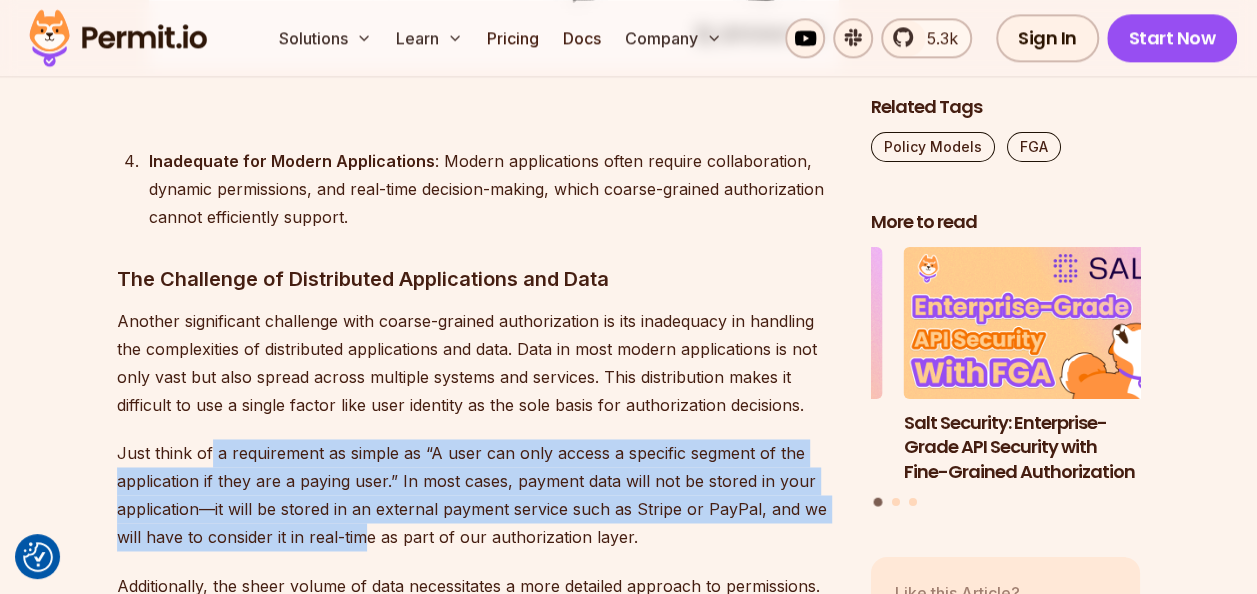 drag, startPoint x: 210, startPoint y: 394, endPoint x: 369, endPoint y: 479, distance: 180.2942 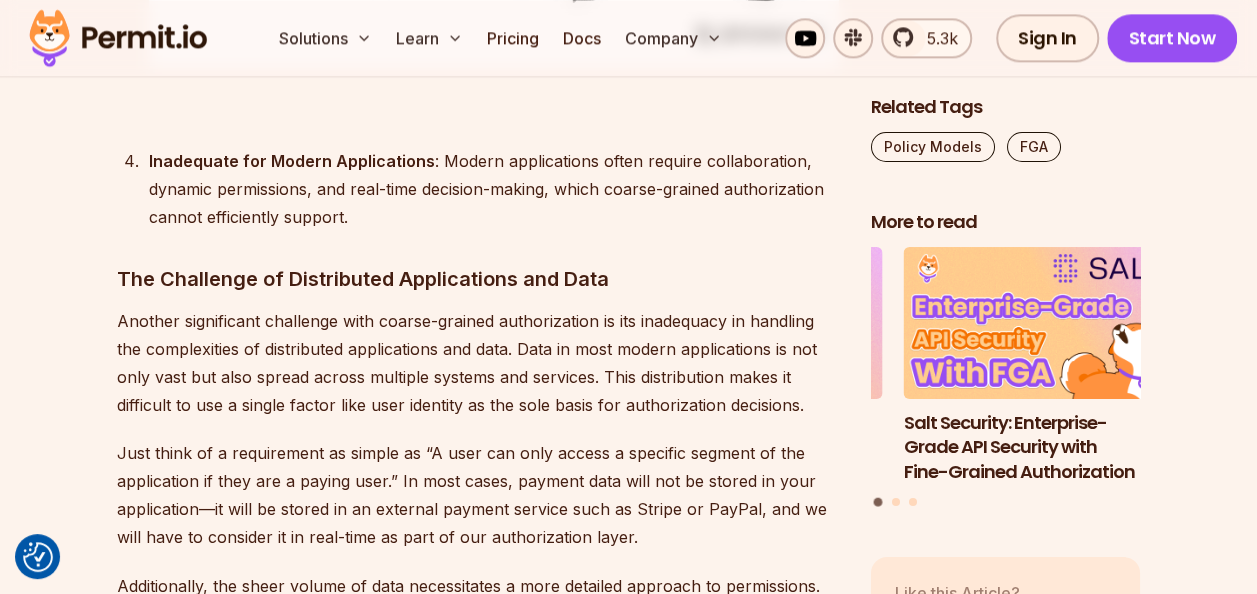 drag, startPoint x: 369, startPoint y: 479, endPoint x: 291, endPoint y: 540, distance: 99.0202 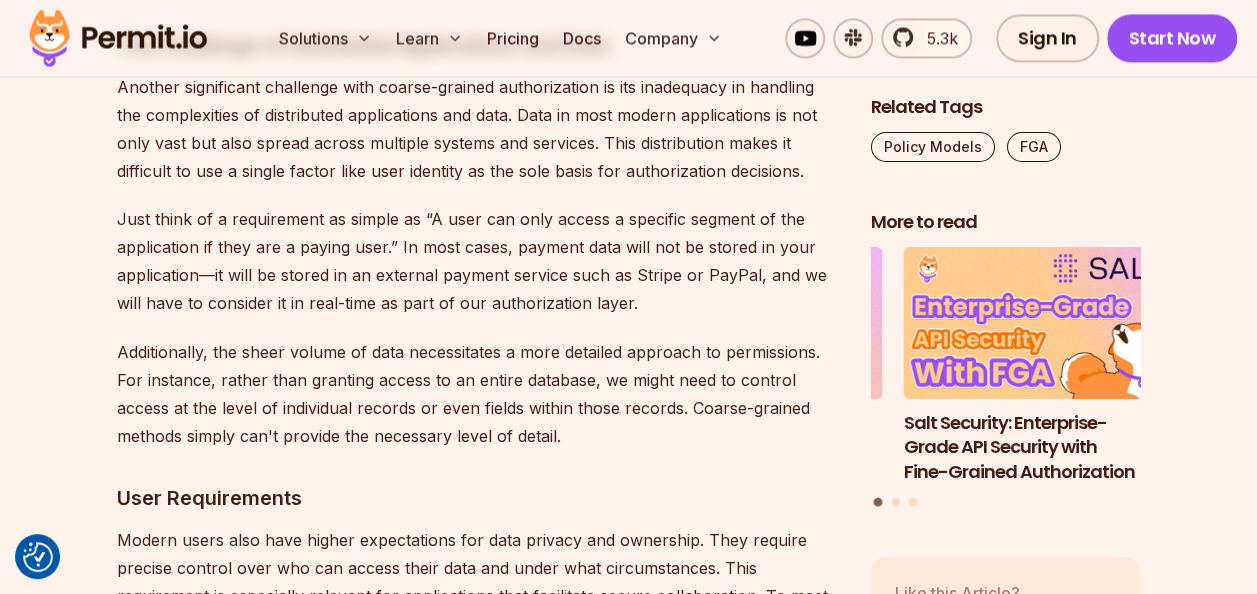 scroll, scrollTop: 5400, scrollLeft: 0, axis: vertical 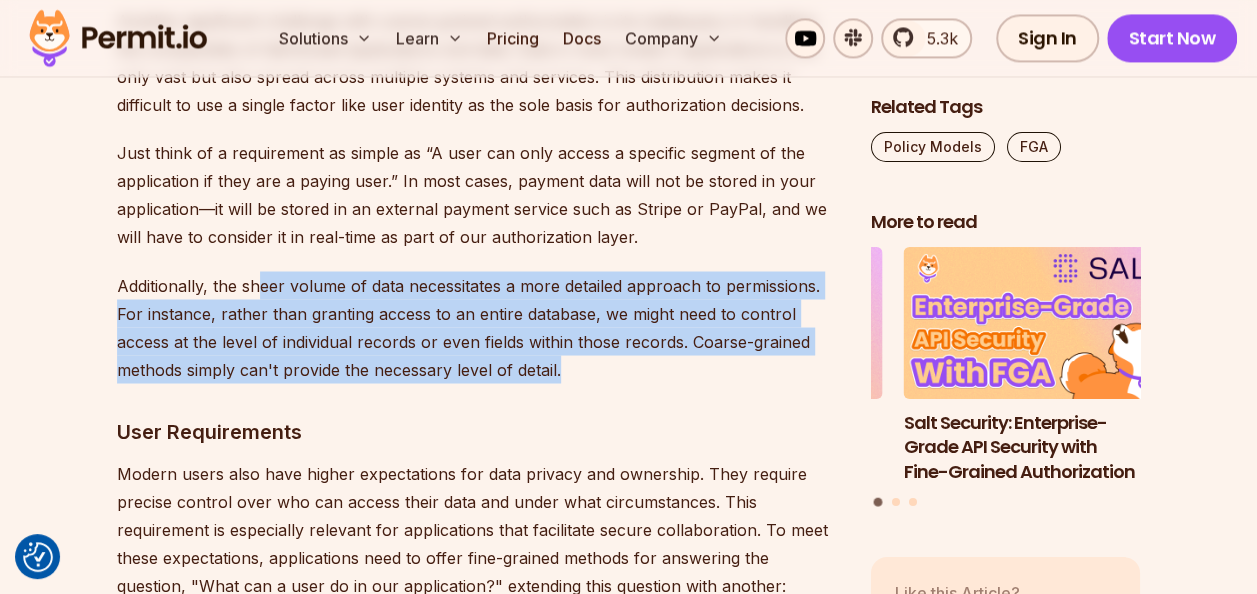 drag, startPoint x: 258, startPoint y: 223, endPoint x: 577, endPoint y: 313, distance: 331.45285 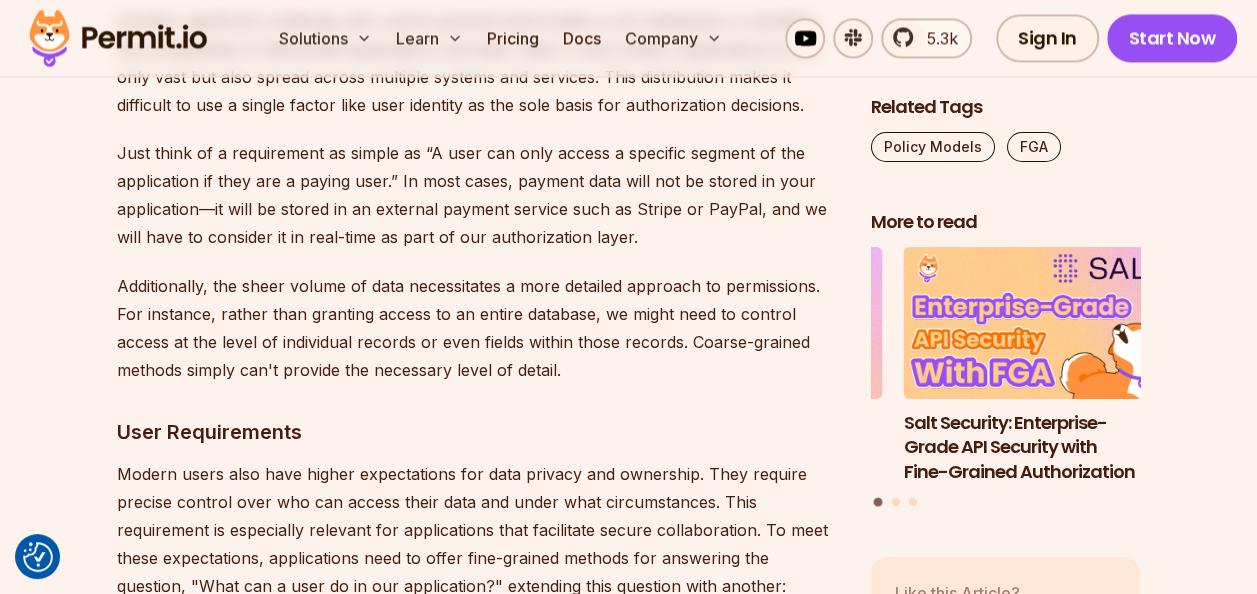 click on "User Requirements" at bounding box center (478, 431) 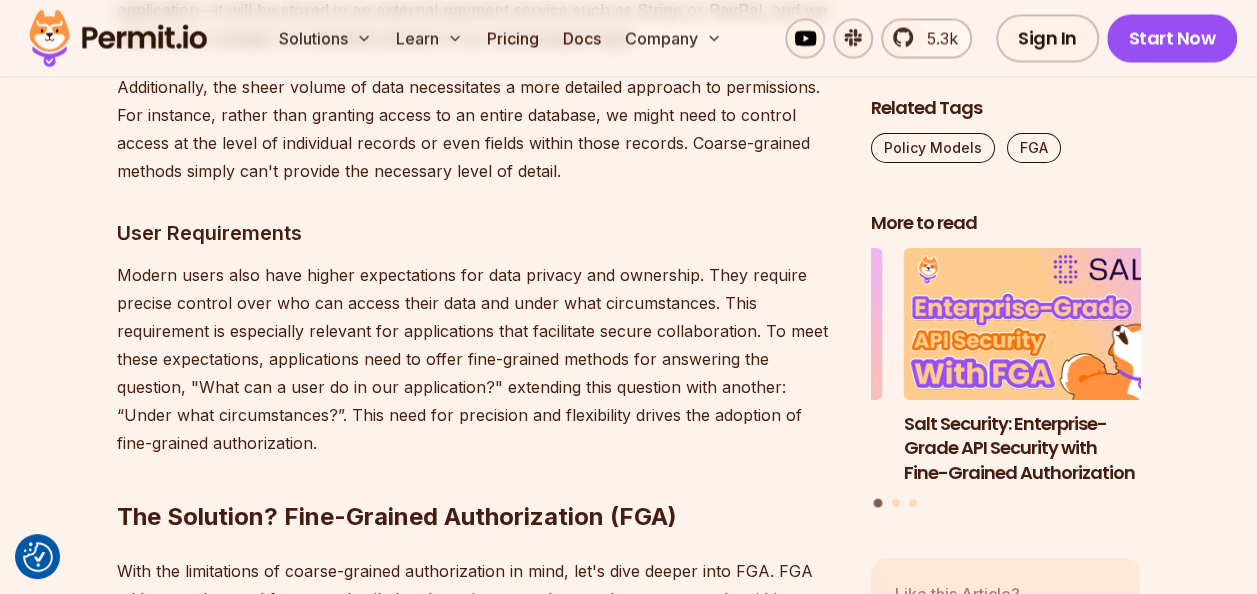 scroll, scrollTop: 5600, scrollLeft: 0, axis: vertical 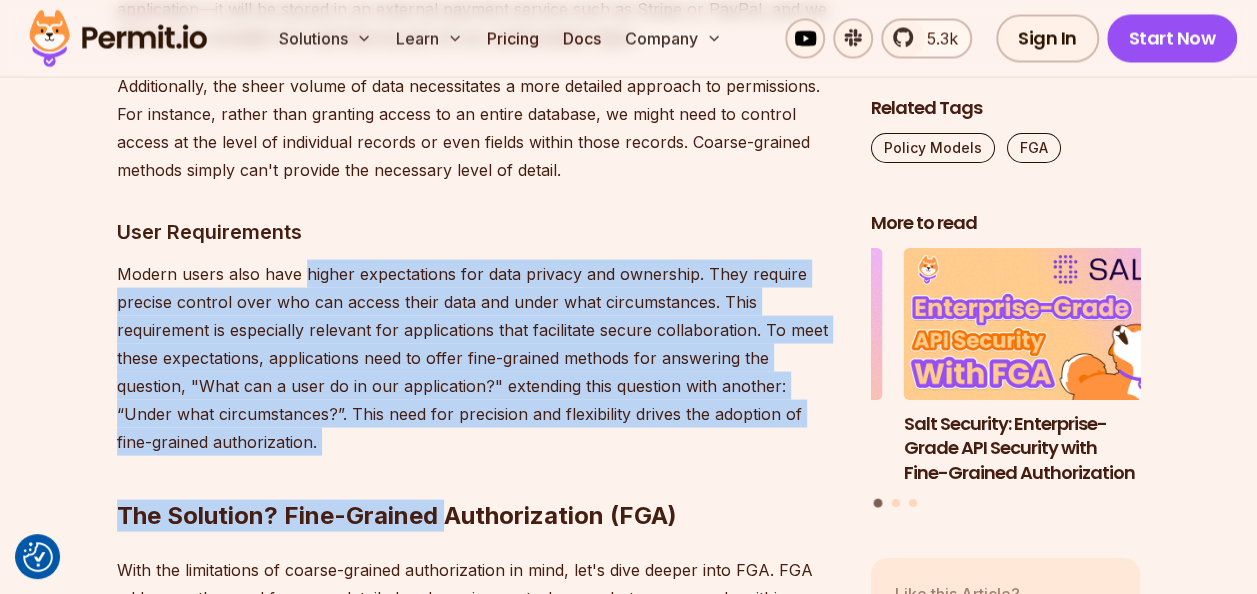 drag, startPoint x: 305, startPoint y: 212, endPoint x: 448, endPoint y: 403, distance: 238.60008 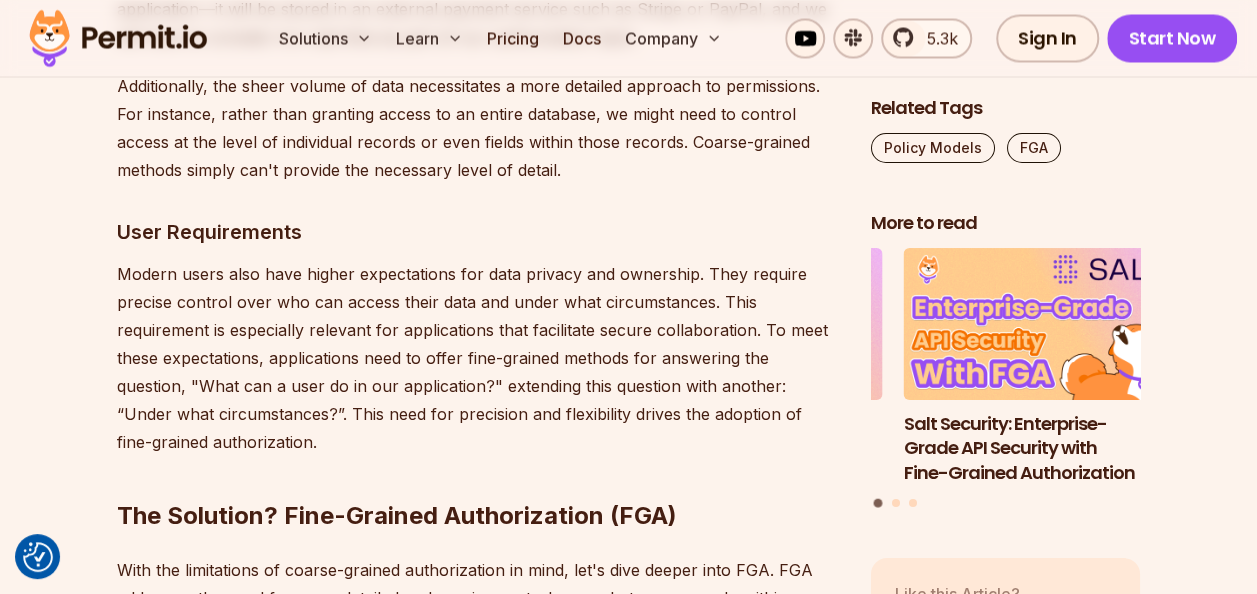 drag, startPoint x: 448, startPoint y: 403, endPoint x: 461, endPoint y: 472, distance: 70.21396 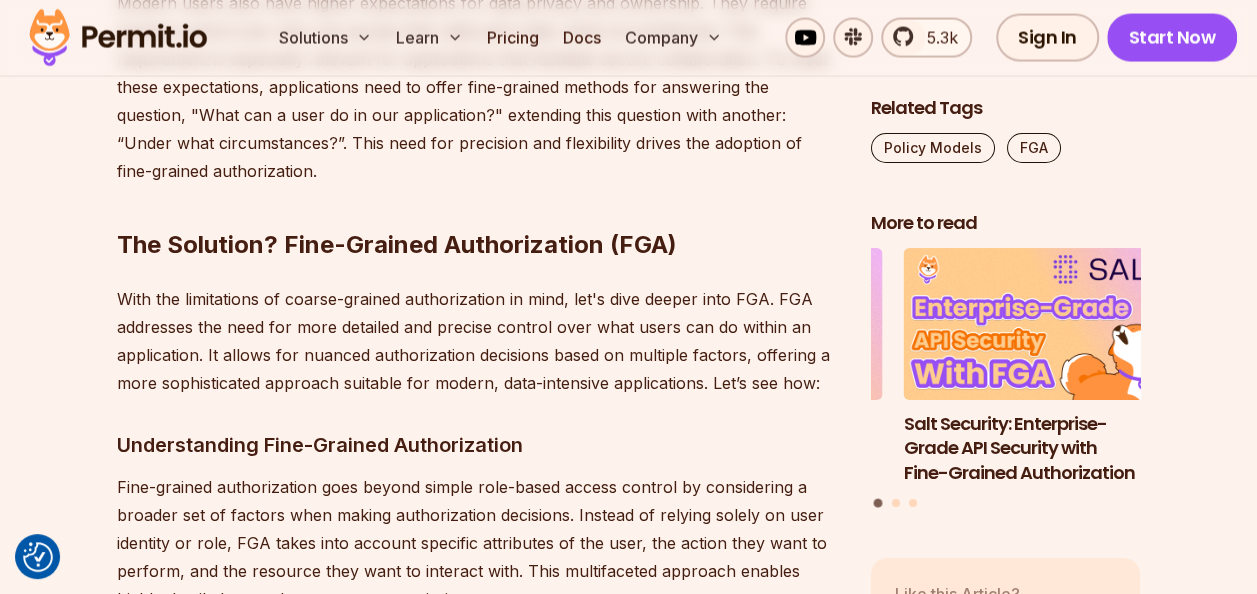 scroll, scrollTop: 5900, scrollLeft: 0, axis: vertical 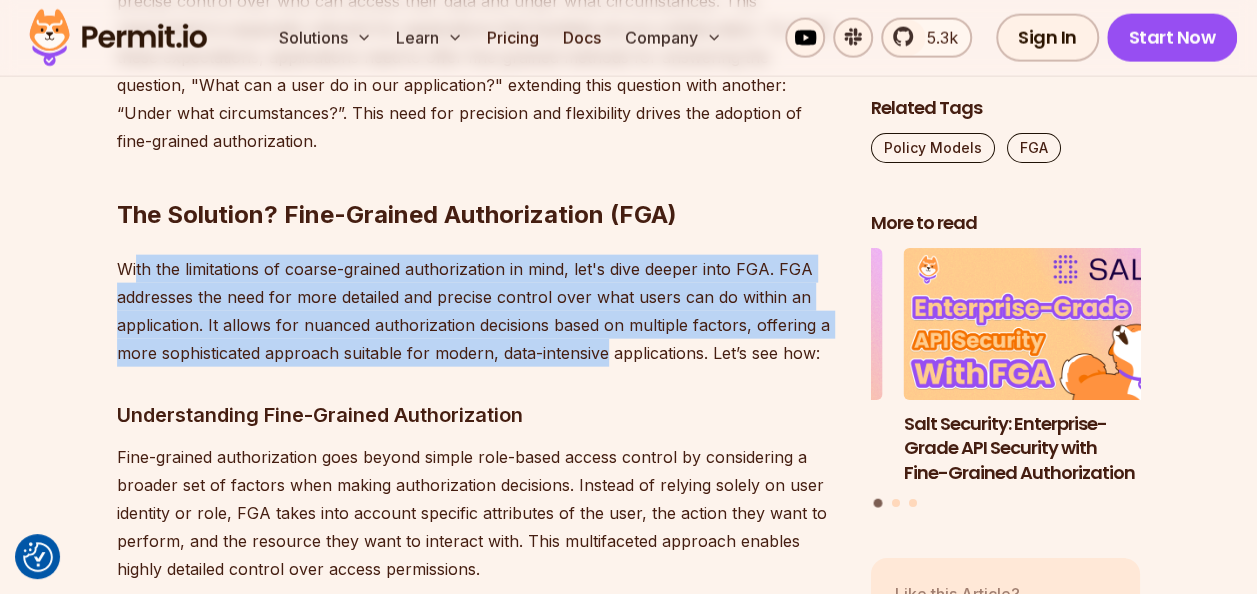 drag, startPoint x: 138, startPoint y: 212, endPoint x: 605, endPoint y: 292, distance: 473.8027 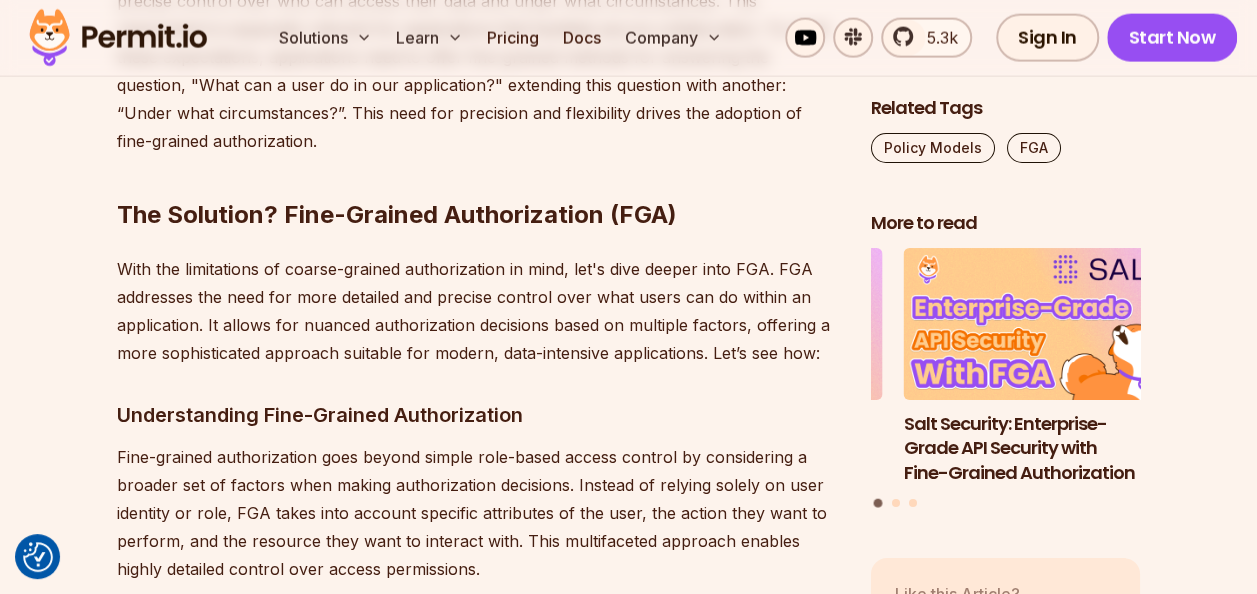 click on "Fine-grained authorization goes beyond simple role-based access control by considering a broader set of factors when making authorization decisions. Instead of relying solely on user identity or role, FGA takes into account specific attributes of the user, the action they want to perform, and the resource they want to interact with. This multifaceted approach enables highly detailed control over access permissions." at bounding box center (478, 513) 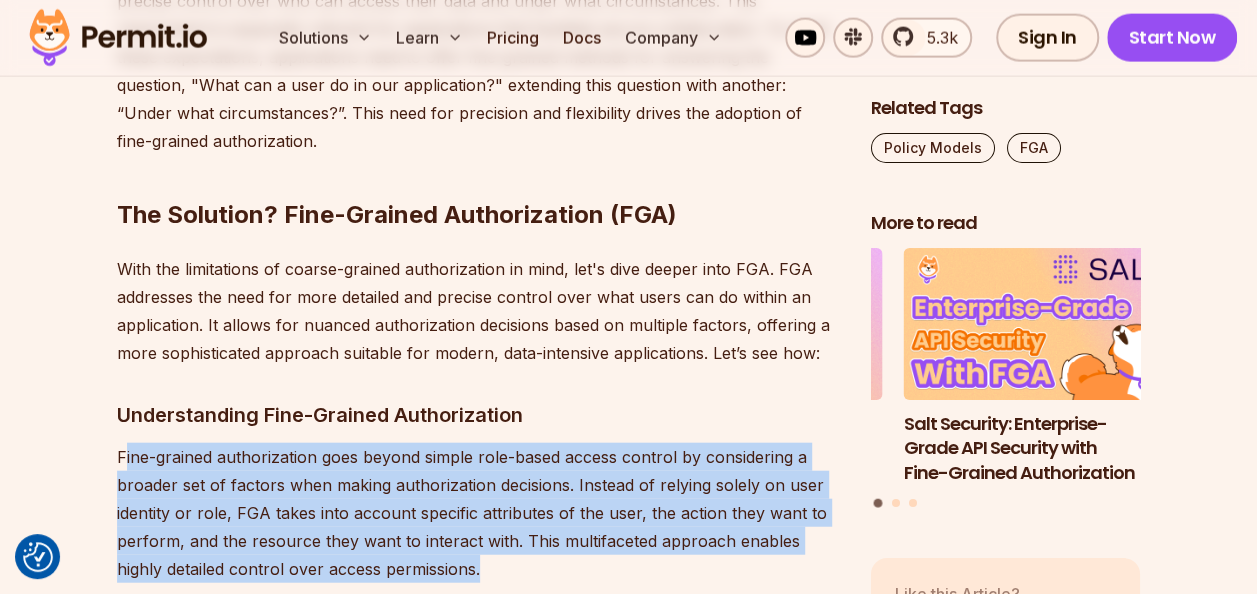 drag, startPoint x: 122, startPoint y: 407, endPoint x: 508, endPoint y: 518, distance: 401.64288 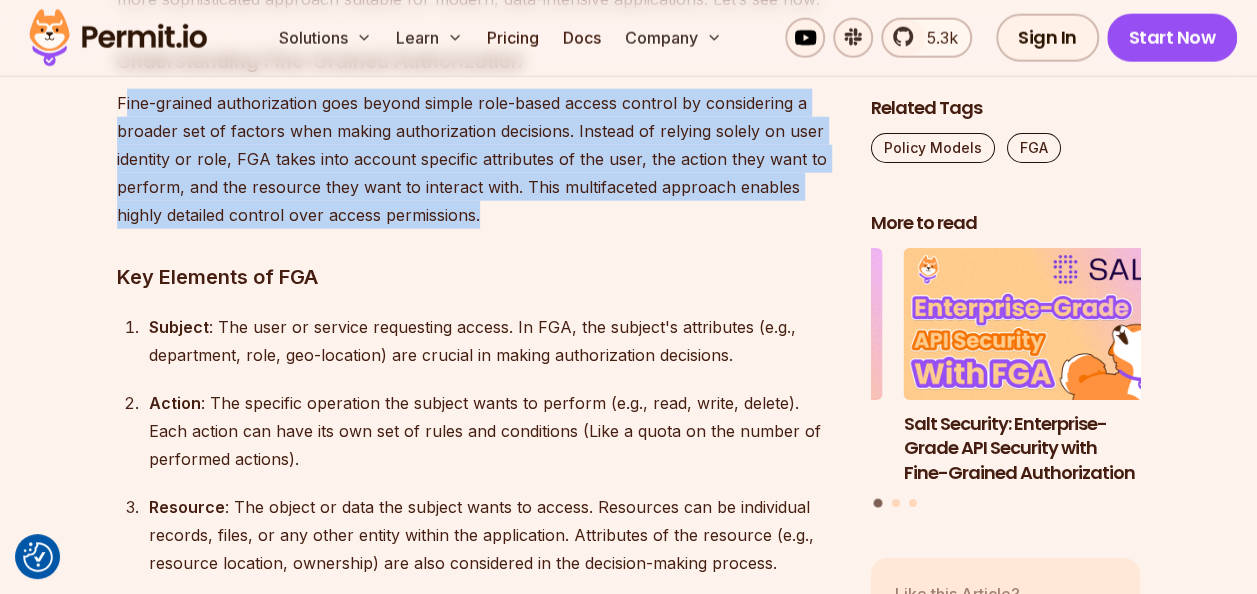 scroll, scrollTop: 6300, scrollLeft: 0, axis: vertical 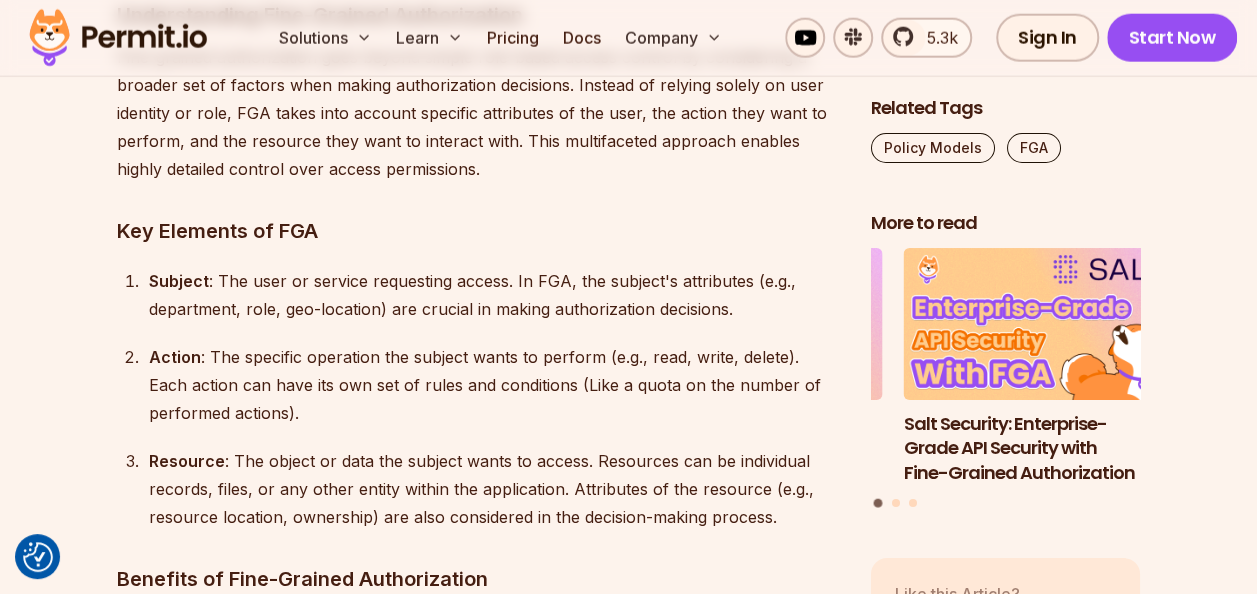 click on "Subject : The user or service requesting access. In FGA, the subject's attributes (e.g., department, role, geo-location) are crucial in making authorization decisions." at bounding box center (494, 295) 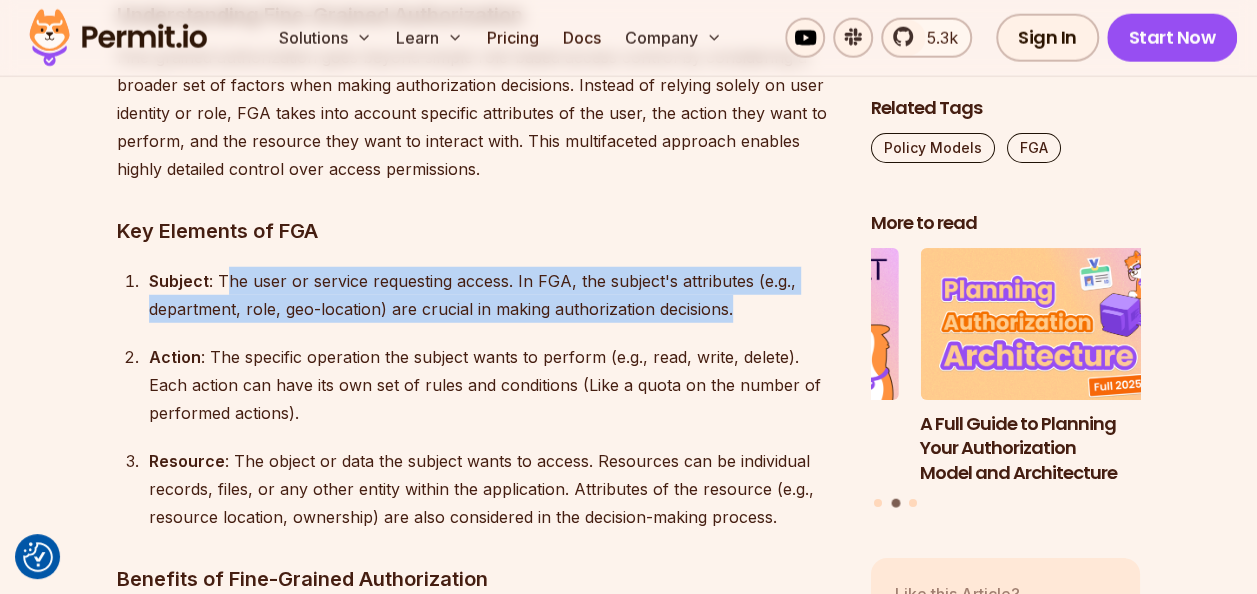 drag, startPoint x: 223, startPoint y: 218, endPoint x: 734, endPoint y: 248, distance: 511.87988 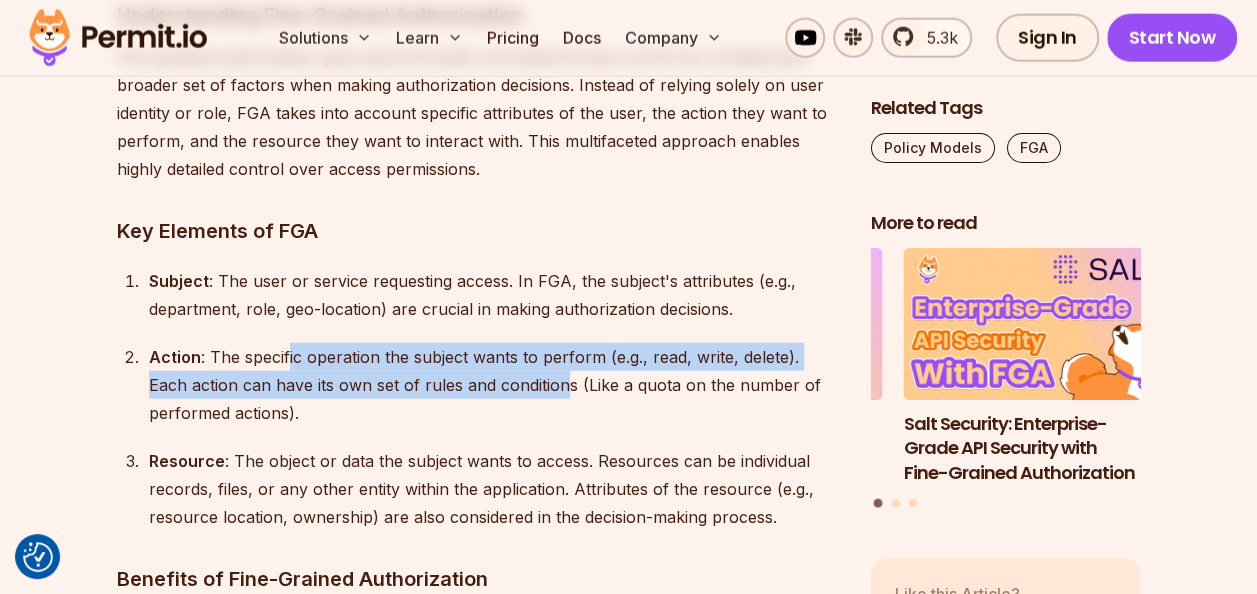 drag, startPoint x: 287, startPoint y: 300, endPoint x: 518, endPoint y: 336, distance: 233.78836 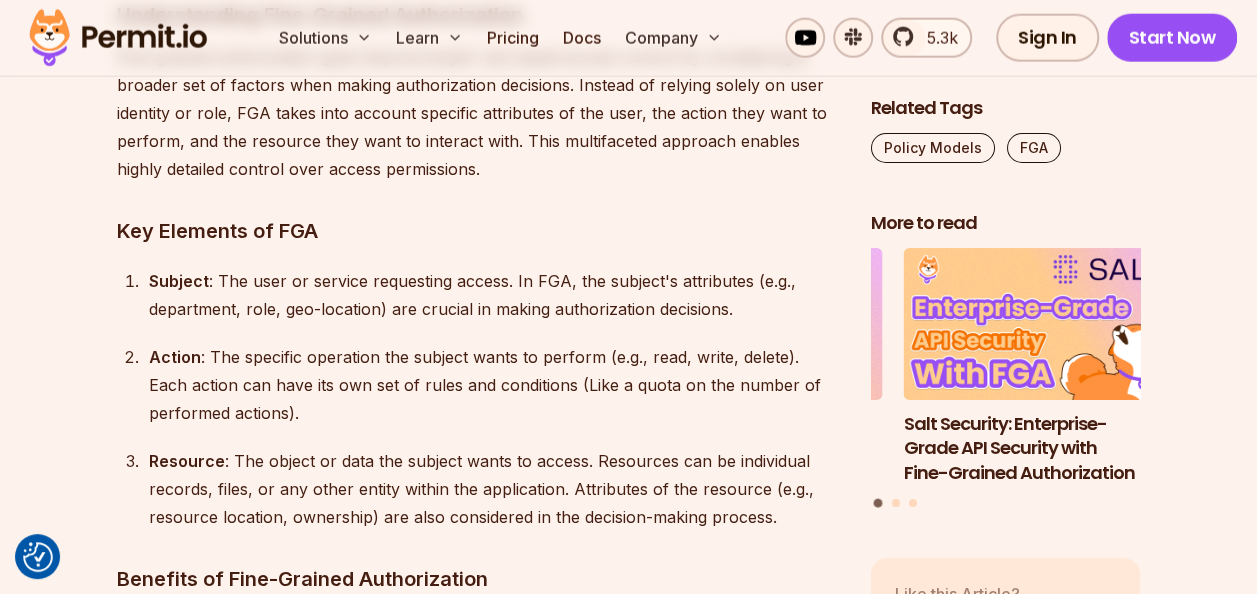 click on "Resource : The object or data the subject wants to access. Resources can be individual records, files, or any other entity within the application. Attributes of the resource (e.g., resource location, ownership) are also considered in the decision-making process." at bounding box center [494, 489] 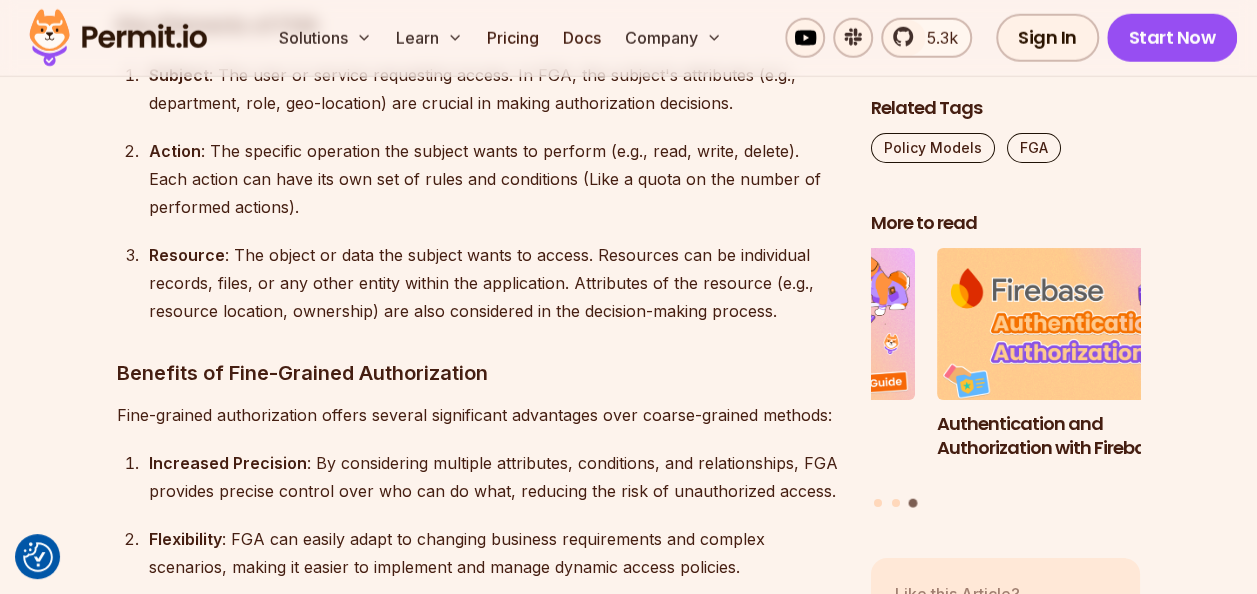 scroll, scrollTop: 6600, scrollLeft: 0, axis: vertical 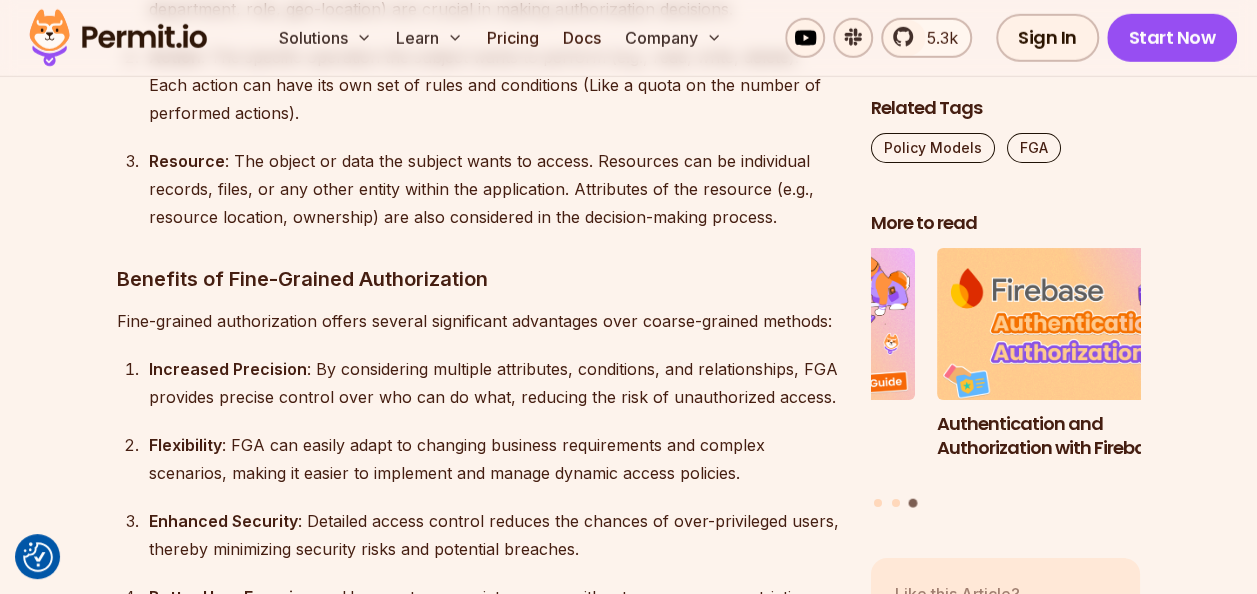 click on "Benefits of Fine-Grained Authorization" at bounding box center (478, 279) 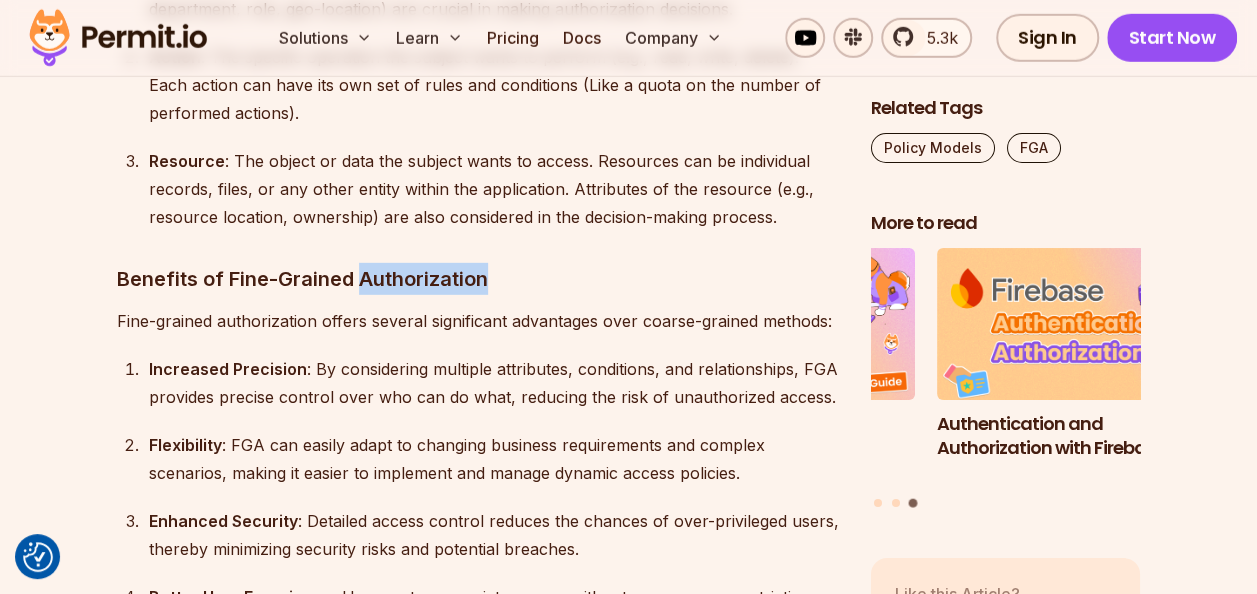 click on "Benefits of Fine-Grained Authorization" at bounding box center [478, 279] 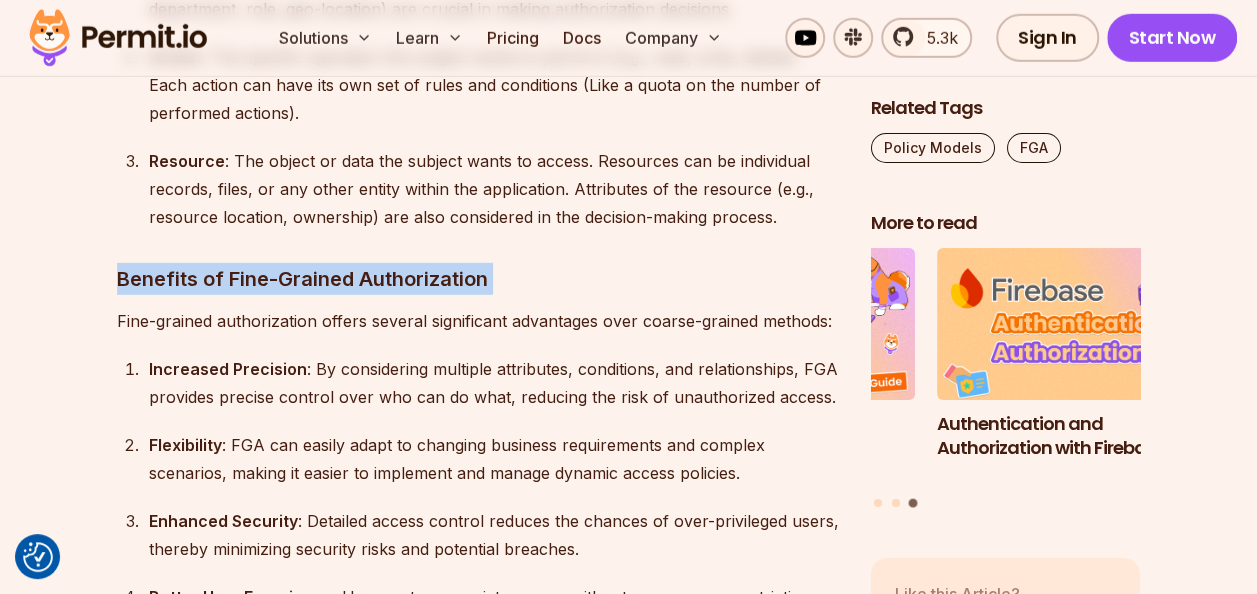 click on "Benefits of Fine-Grained Authorization" at bounding box center (478, 279) 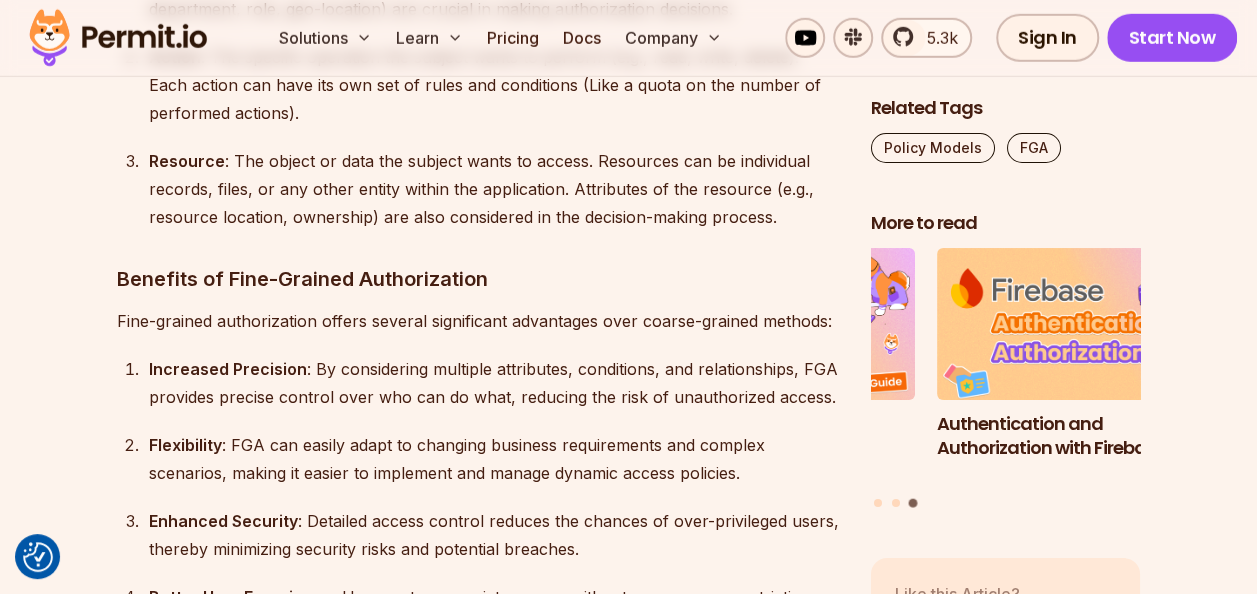 drag, startPoint x: 406, startPoint y: 214, endPoint x: 392, endPoint y: 264, distance: 51.92302 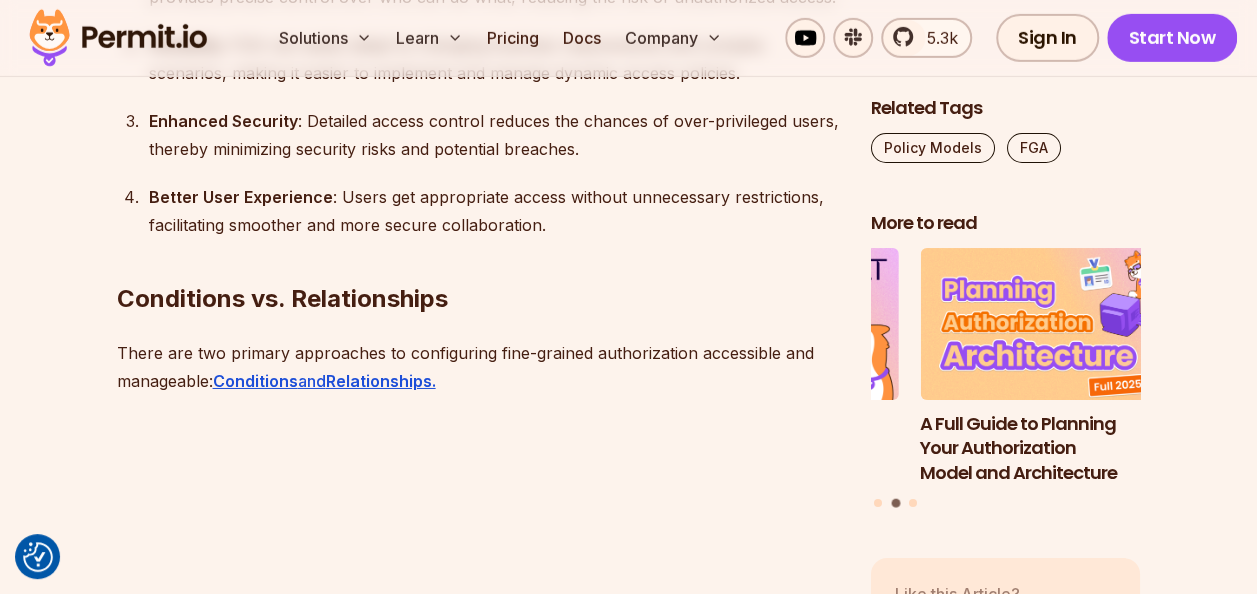 scroll, scrollTop: 7100, scrollLeft: 0, axis: vertical 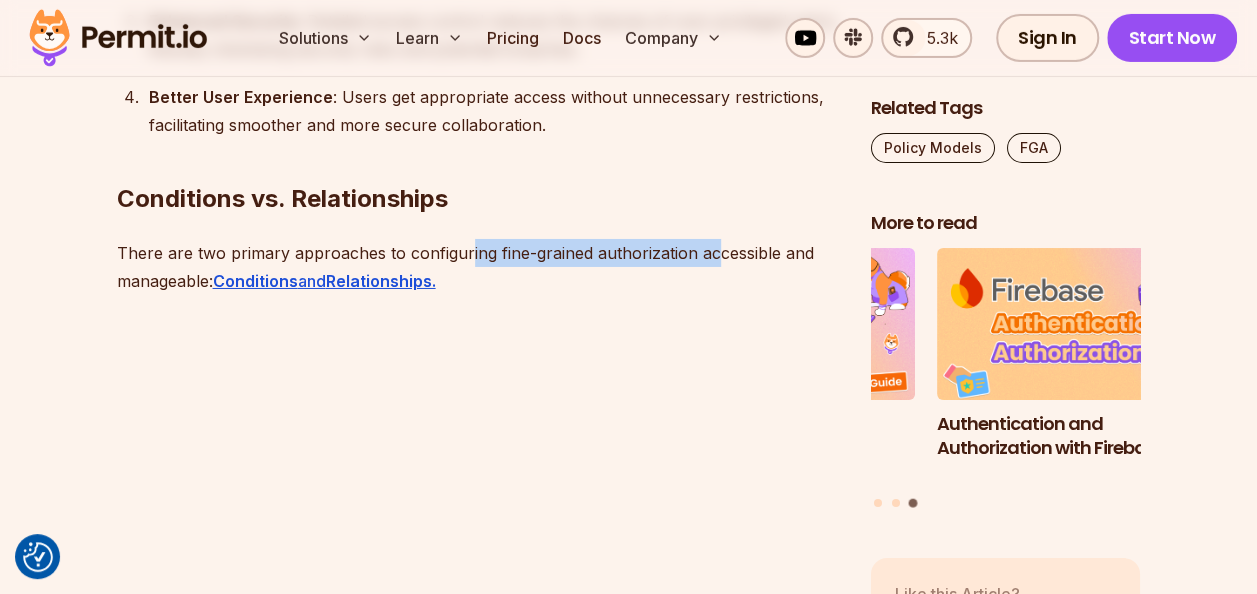 drag, startPoint x: 462, startPoint y: 198, endPoint x: 714, endPoint y: 174, distance: 253.14027 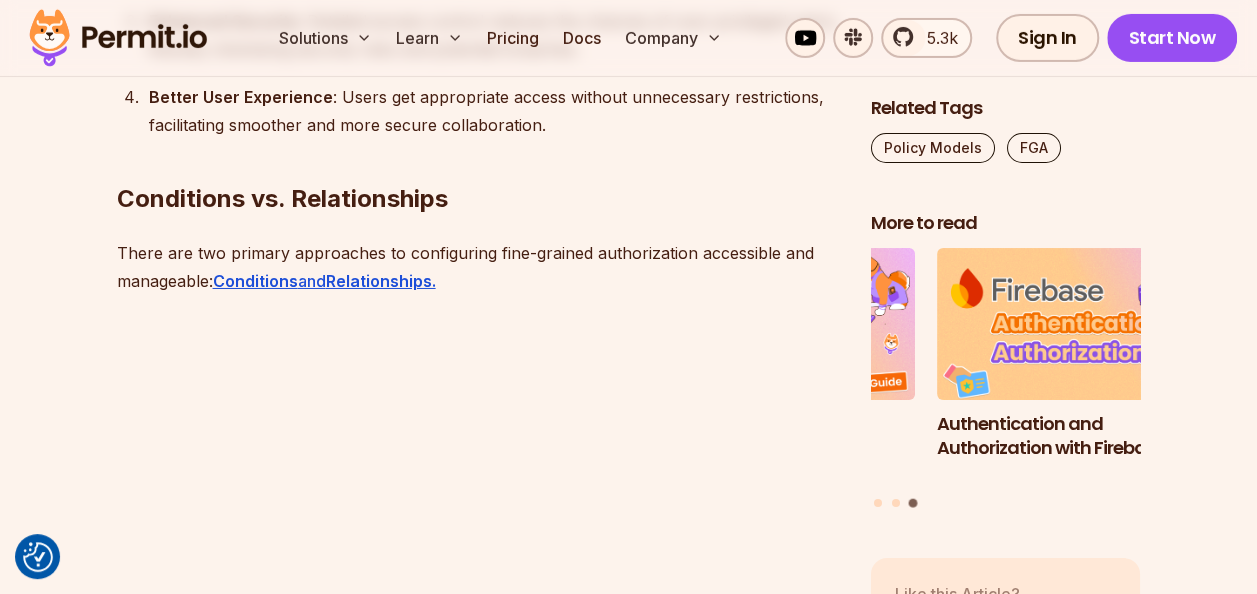 drag, startPoint x: 714, startPoint y: 174, endPoint x: 578, endPoint y: 220, distance: 143.5688 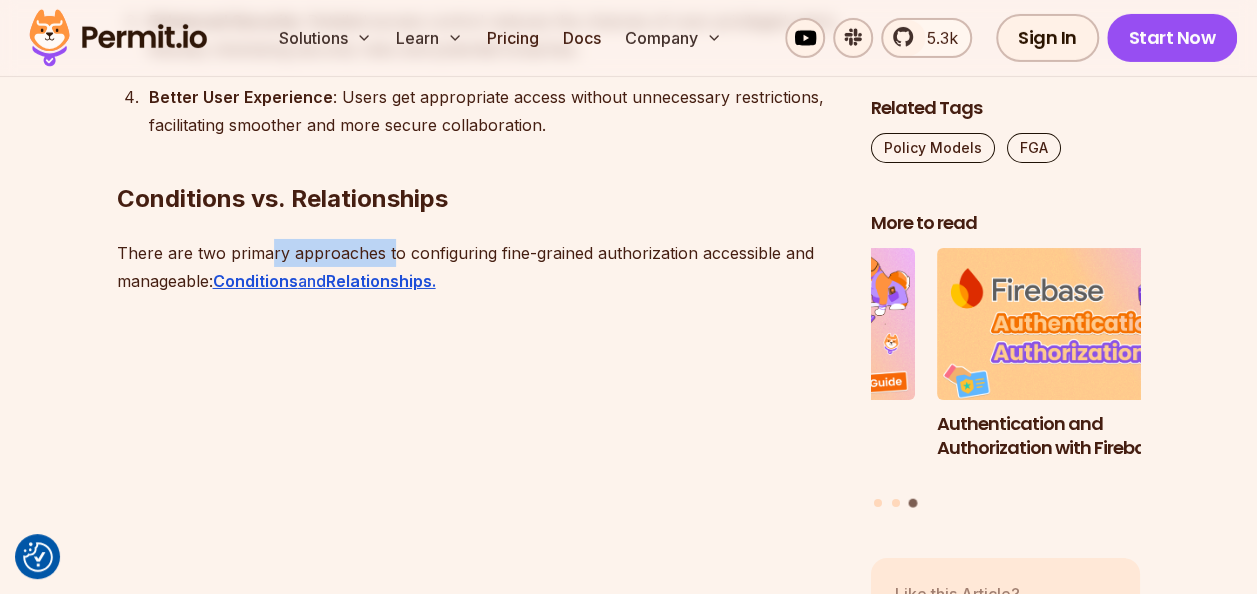drag, startPoint x: 266, startPoint y: 191, endPoint x: 388, endPoint y: 191, distance: 122 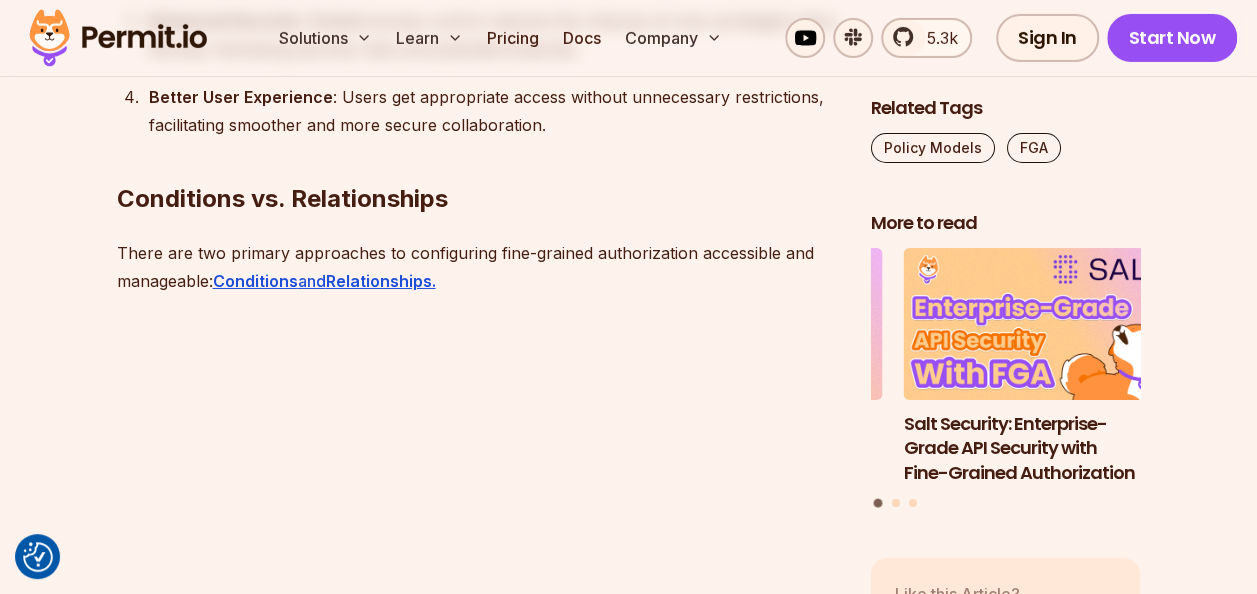 drag, startPoint x: 388, startPoint y: 191, endPoint x: 505, endPoint y: 234, distance: 124.65151 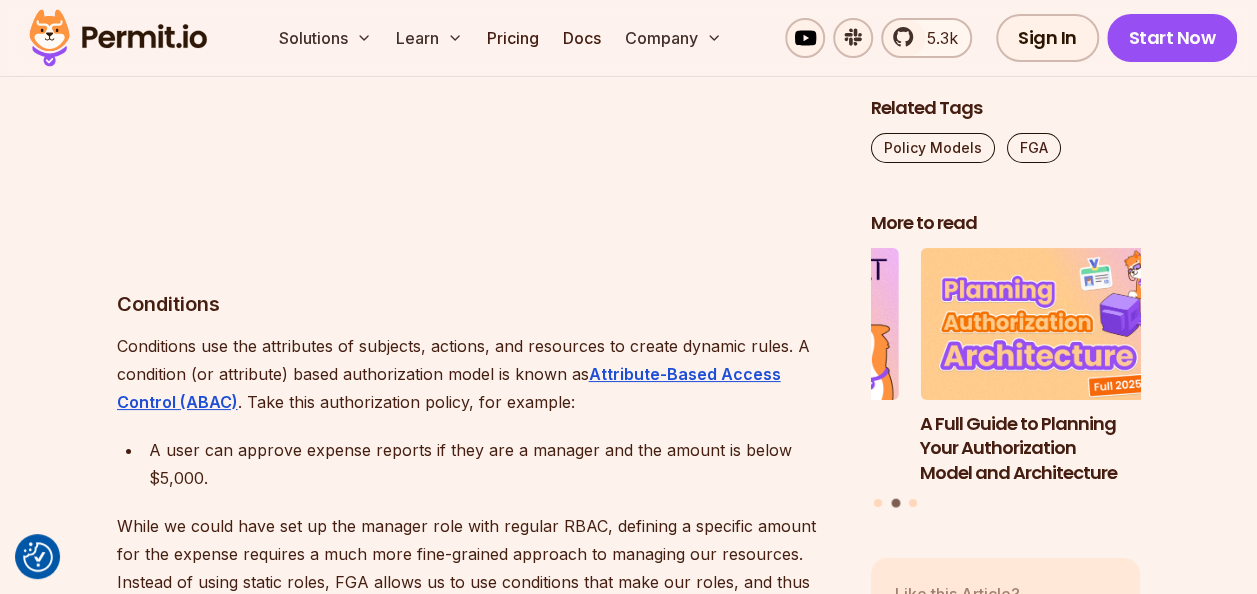 scroll, scrollTop: 7500, scrollLeft: 0, axis: vertical 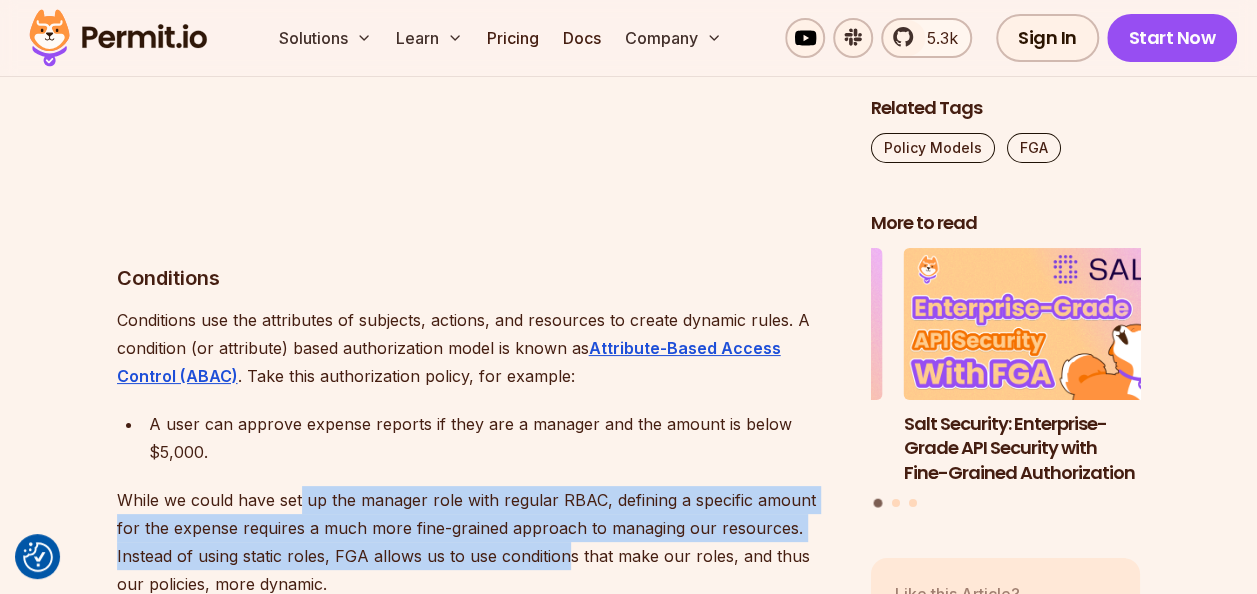 drag, startPoint x: 298, startPoint y: 444, endPoint x: 502, endPoint y: 501, distance: 211.8136 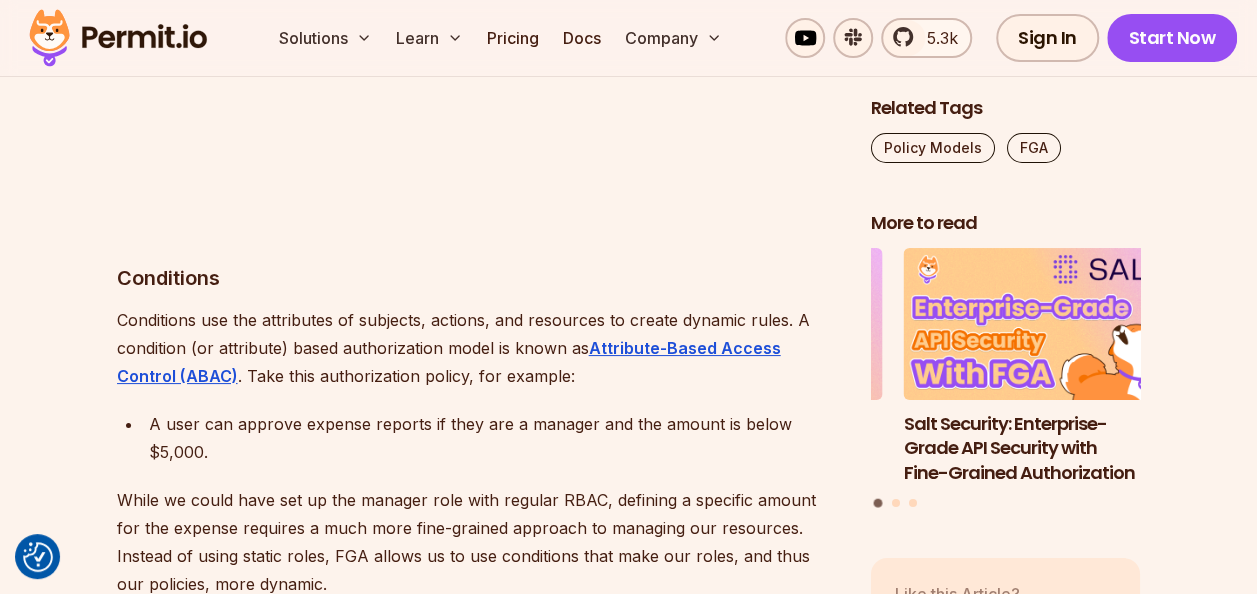 drag, startPoint x: 502, startPoint y: 501, endPoint x: 348, endPoint y: 547, distance: 160.72336 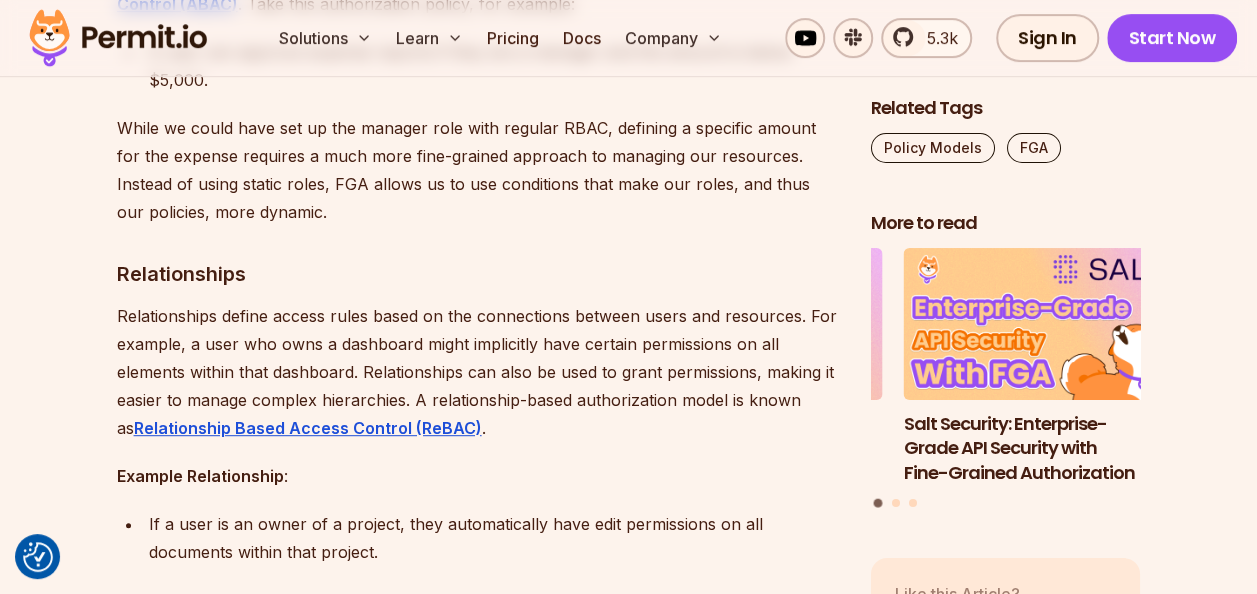 scroll, scrollTop: 8000, scrollLeft: 0, axis: vertical 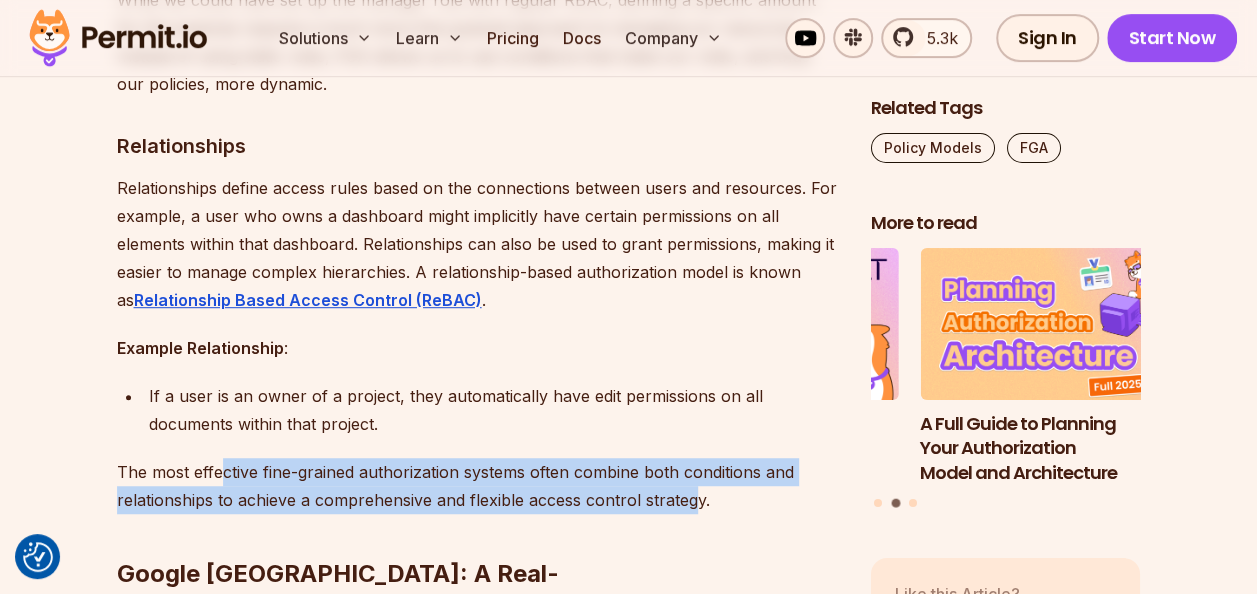 drag, startPoint x: 218, startPoint y: 412, endPoint x: 696, endPoint y: 444, distance: 479.06995 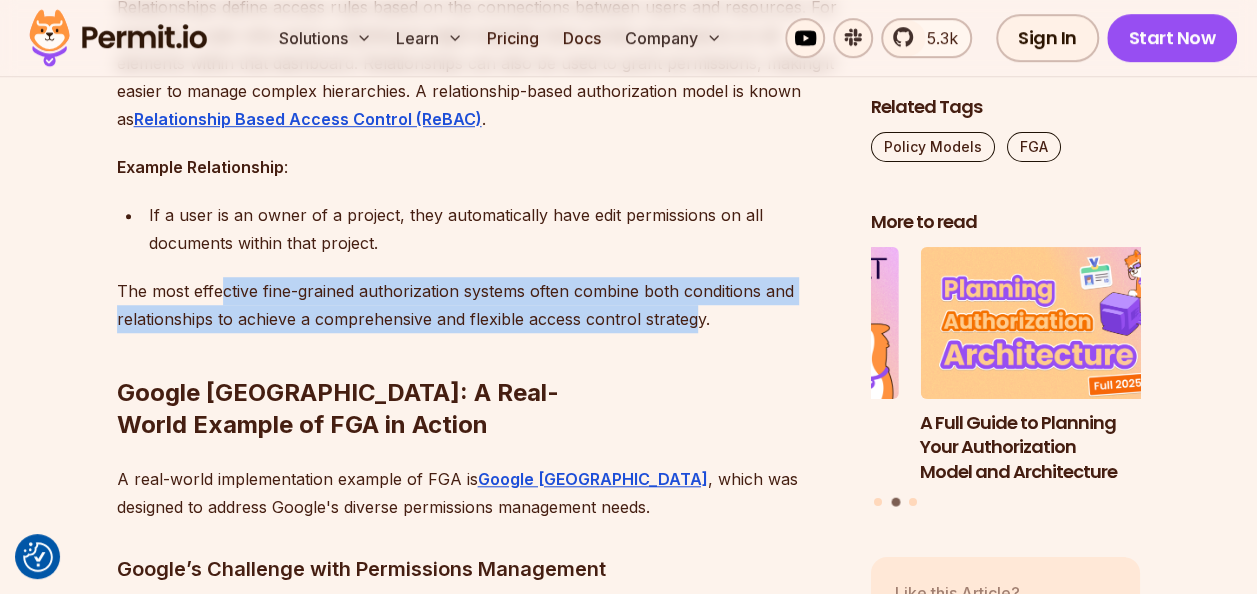scroll, scrollTop: 8200, scrollLeft: 0, axis: vertical 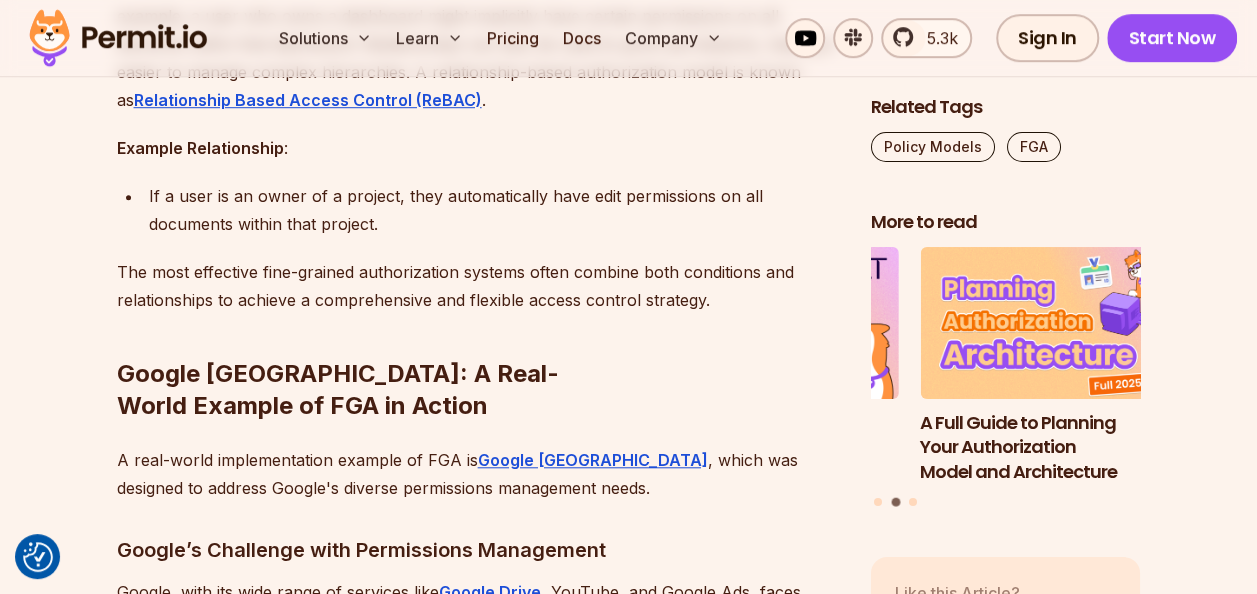 click on "Google [GEOGRAPHIC_DATA]: A Real-World Example of FGA in Action" at bounding box center (478, 350) 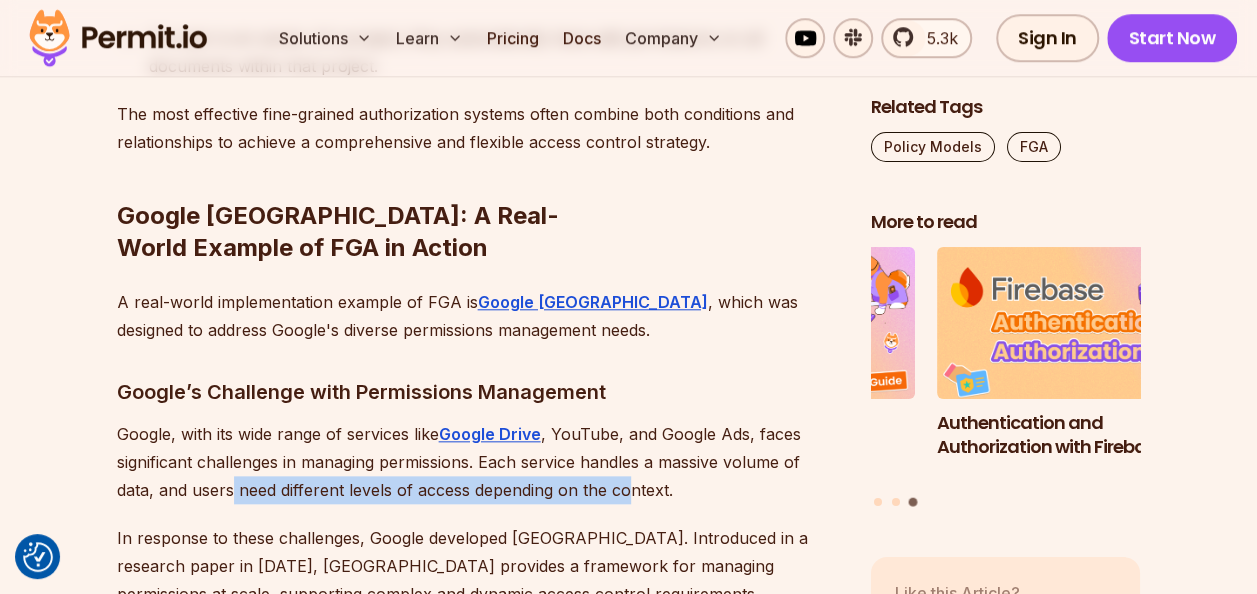 scroll, scrollTop: 8400, scrollLeft: 0, axis: vertical 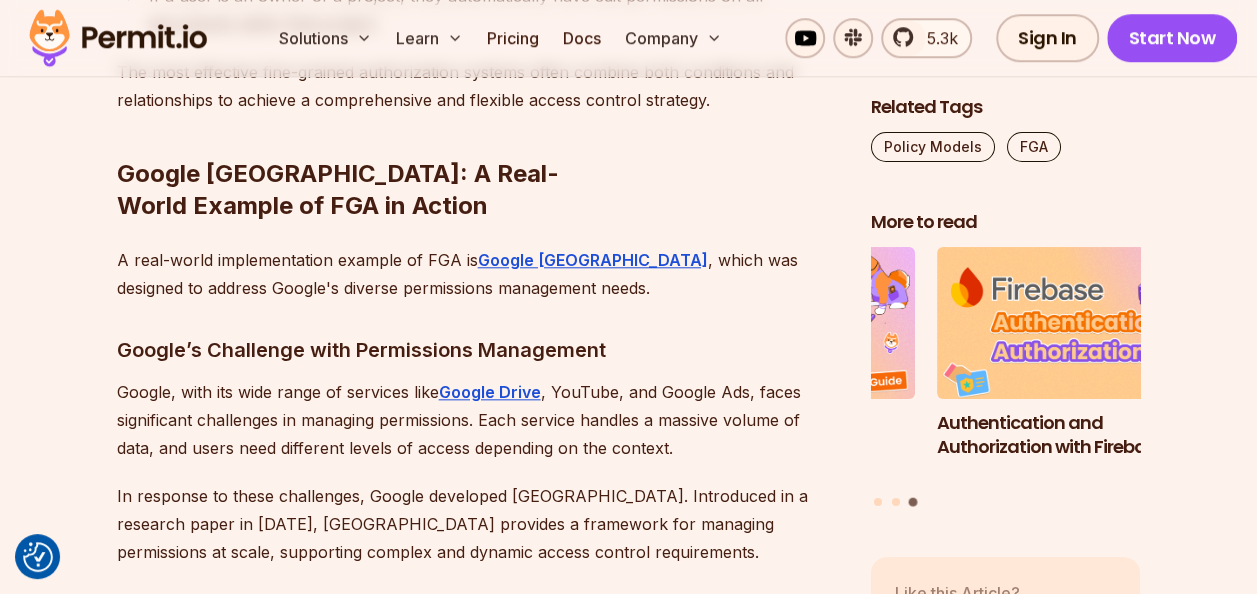 click on "In response to these challenges, Google developed [GEOGRAPHIC_DATA]. Introduced in a research paper in [DATE], [GEOGRAPHIC_DATA] provides a framework for managing permissions at scale, supporting complex and dynamic access control requirements." at bounding box center (478, 524) 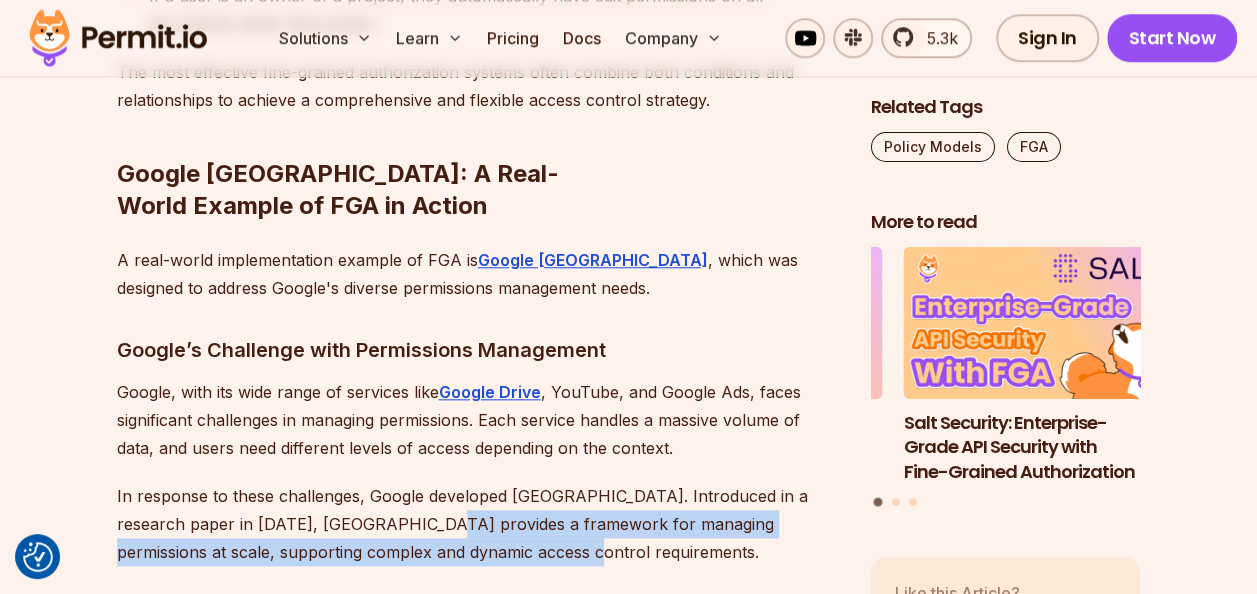 drag, startPoint x: 362, startPoint y: 434, endPoint x: 522, endPoint y: 461, distance: 162.26213 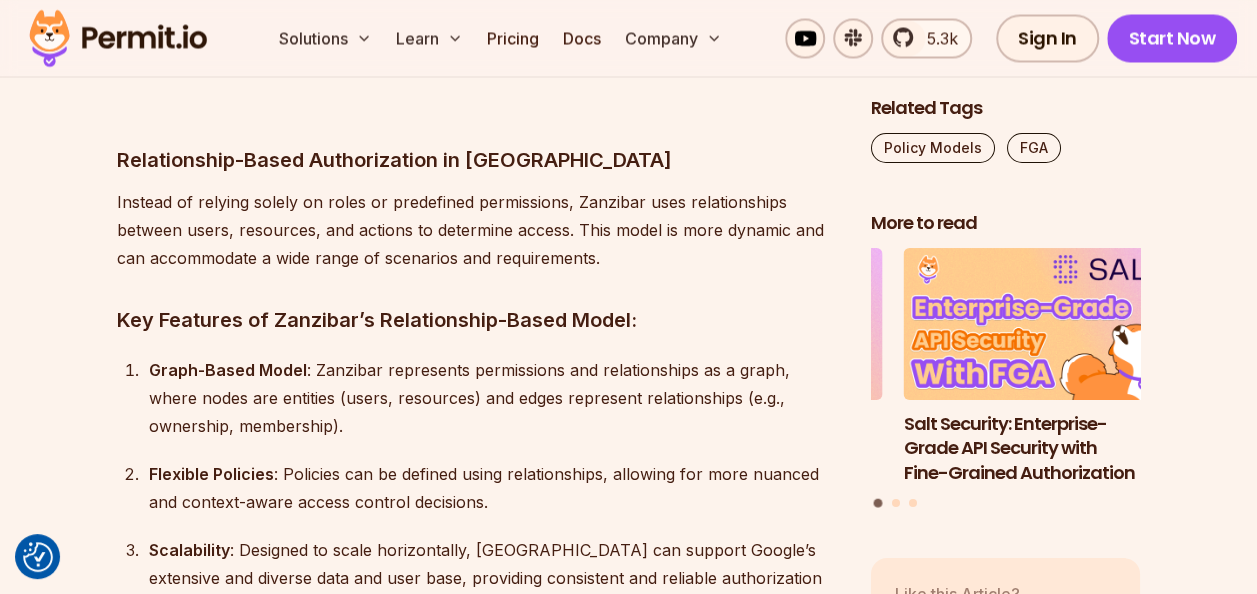scroll, scrollTop: 9400, scrollLeft: 0, axis: vertical 